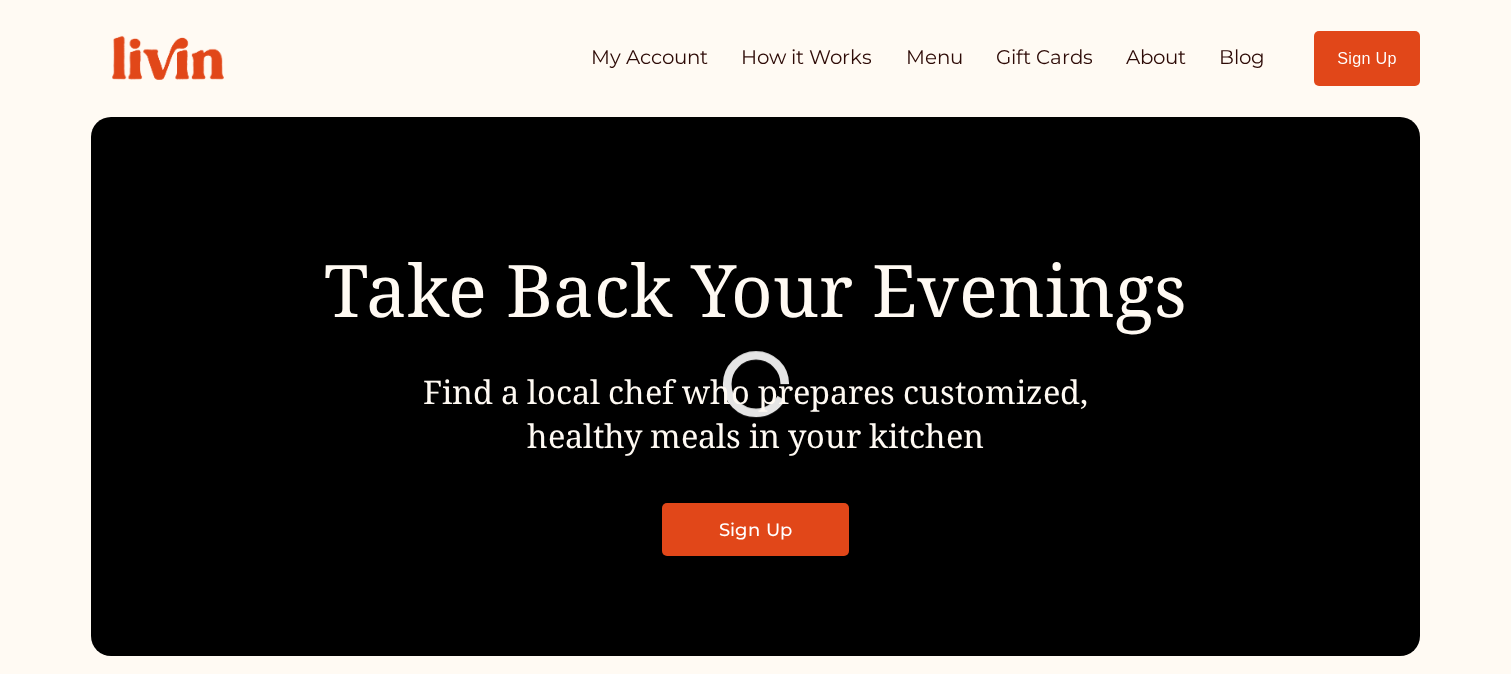 scroll, scrollTop: 0, scrollLeft: 0, axis: both 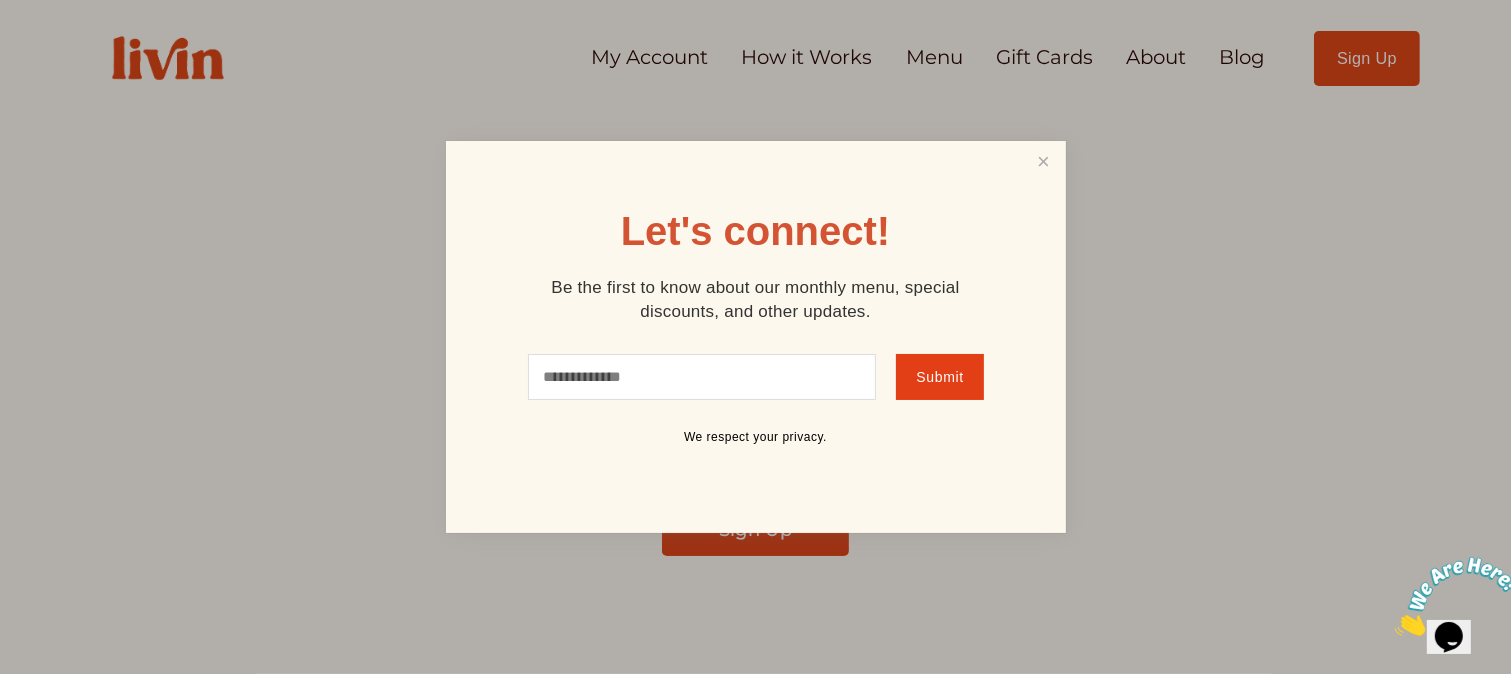 click at bounding box center (1043, 162) 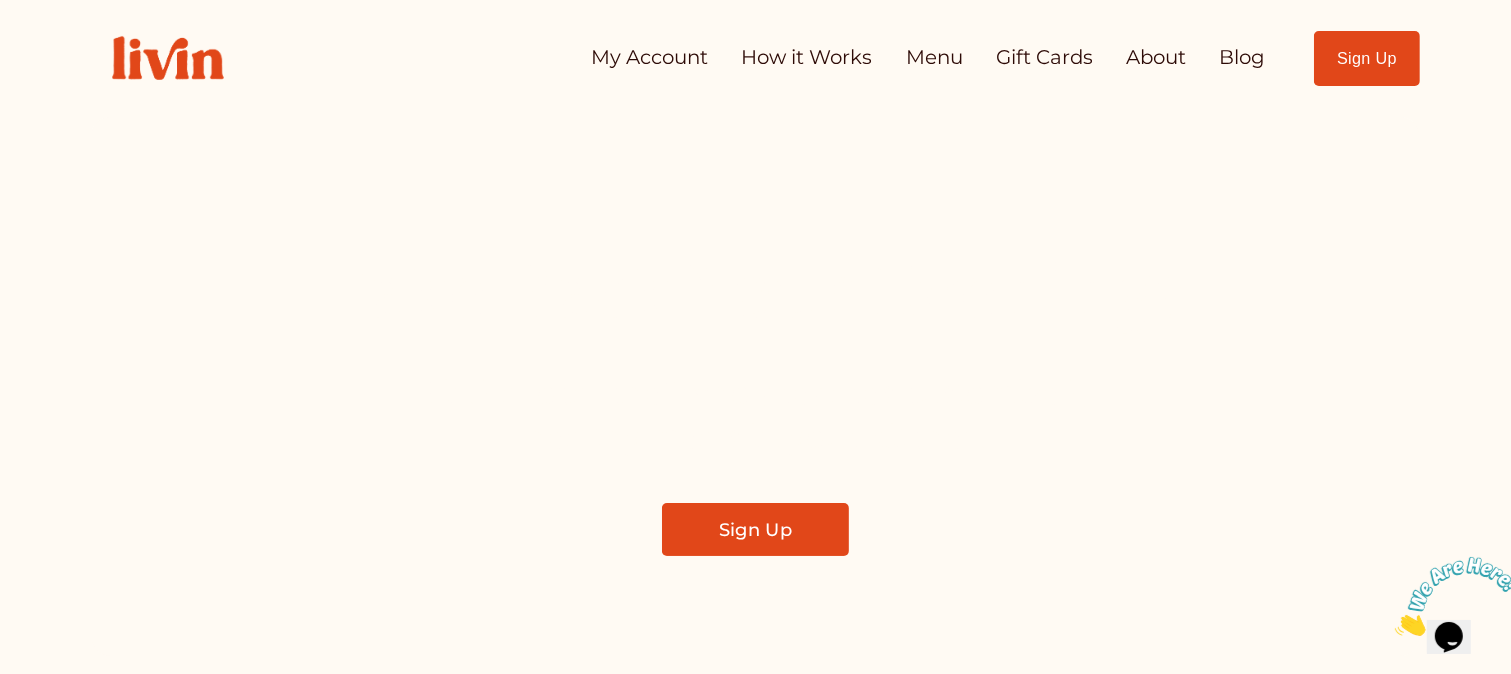 click on "About" at bounding box center (1156, 58) 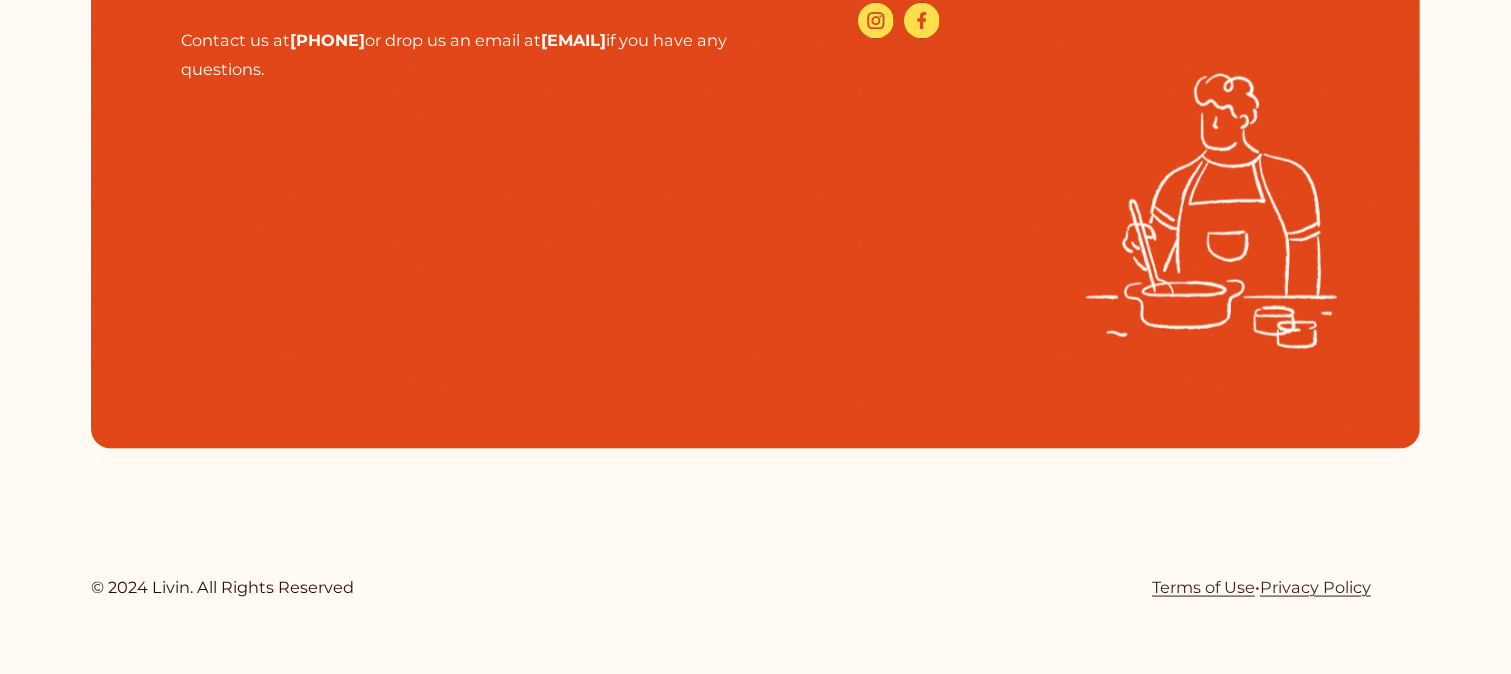 scroll, scrollTop: 2279, scrollLeft: 0, axis: vertical 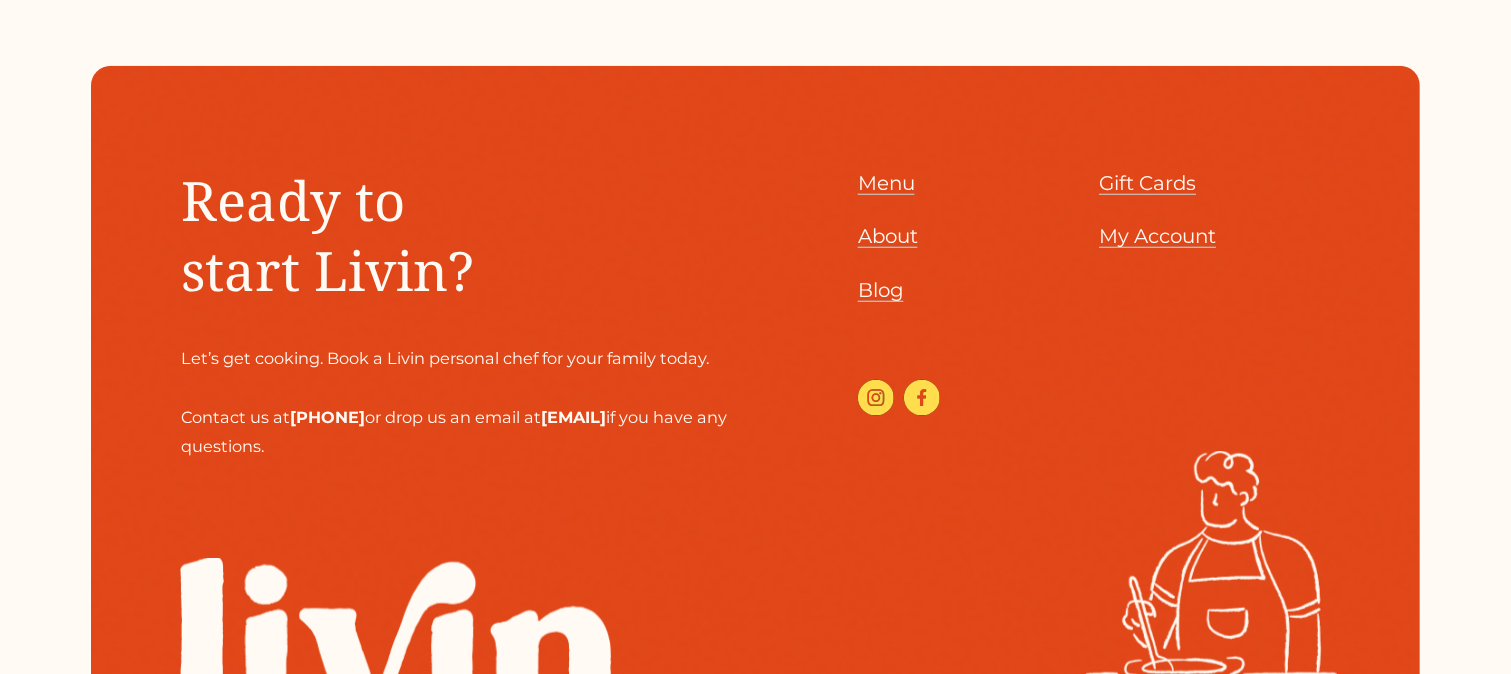 click on "Blog" at bounding box center (881, 290) 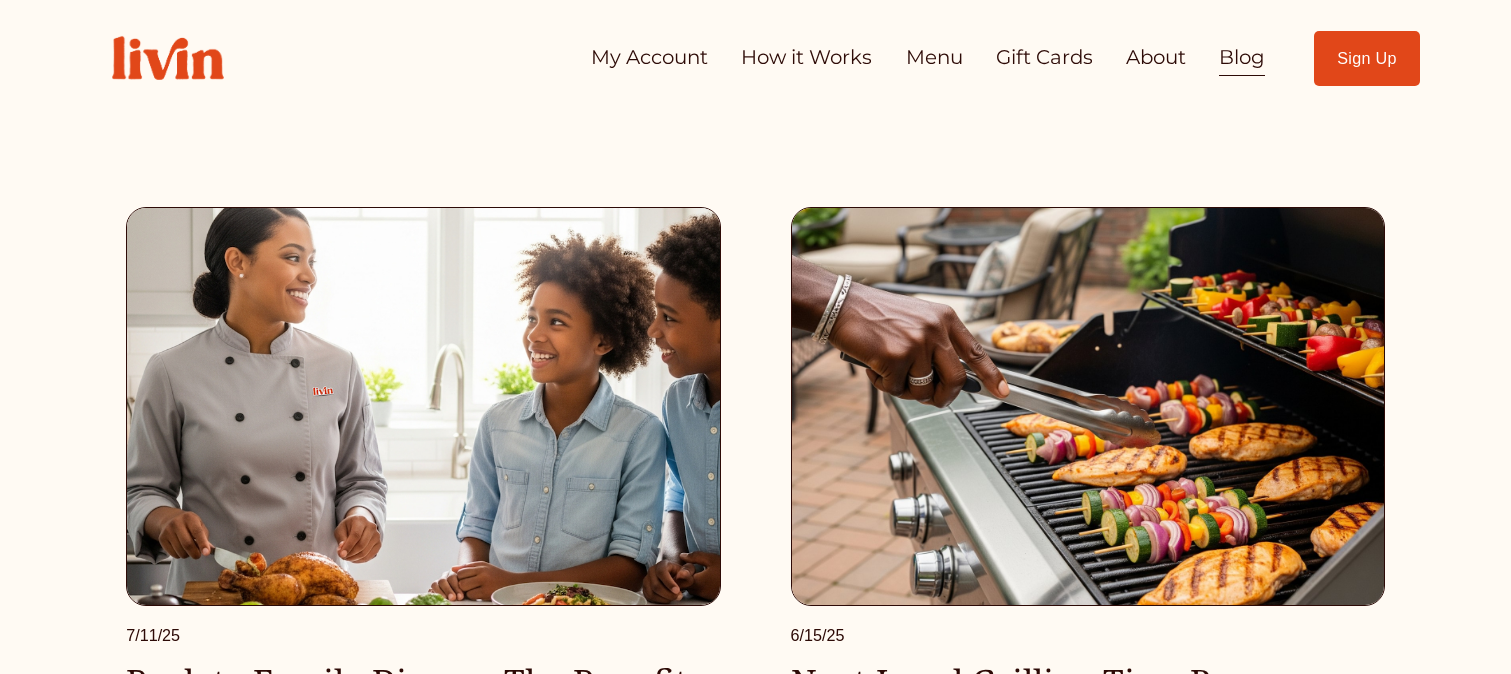 scroll, scrollTop: 0, scrollLeft: 0, axis: both 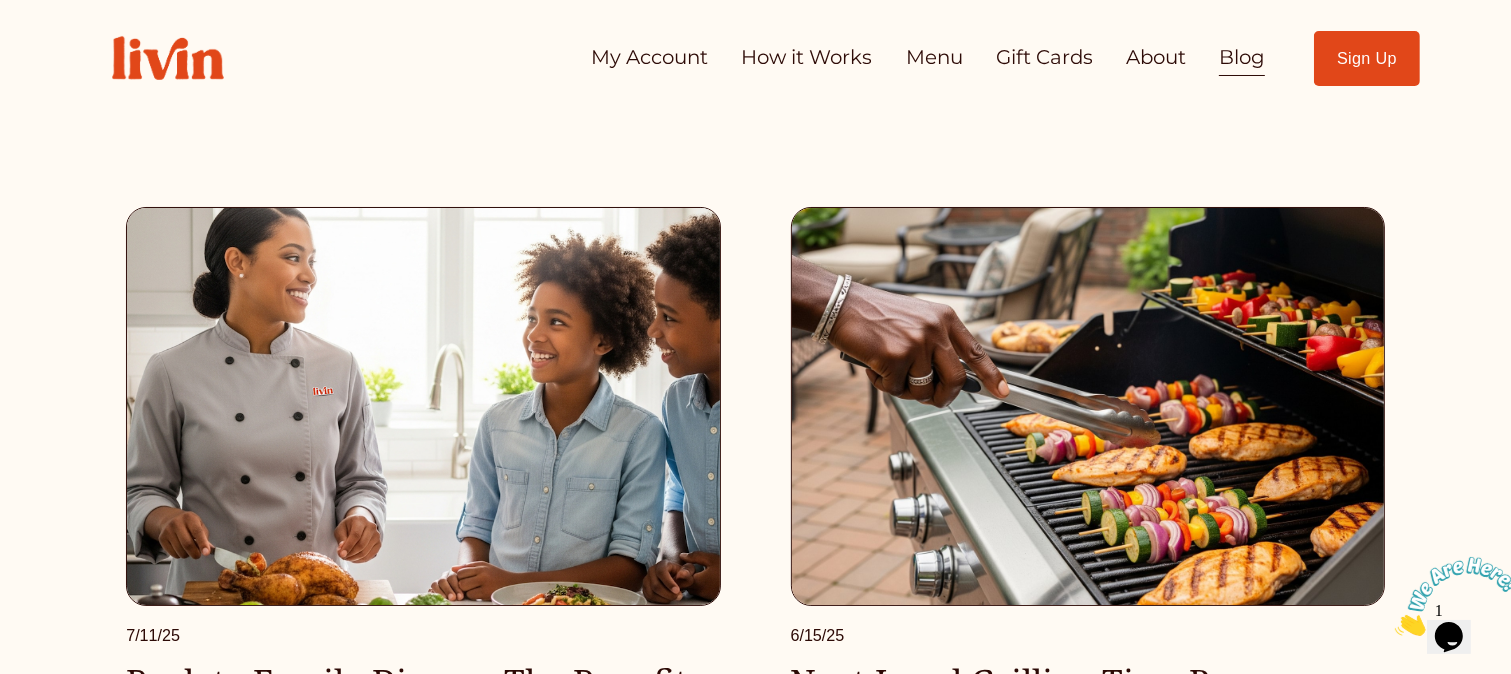 click on "How it Works" at bounding box center (806, 58) 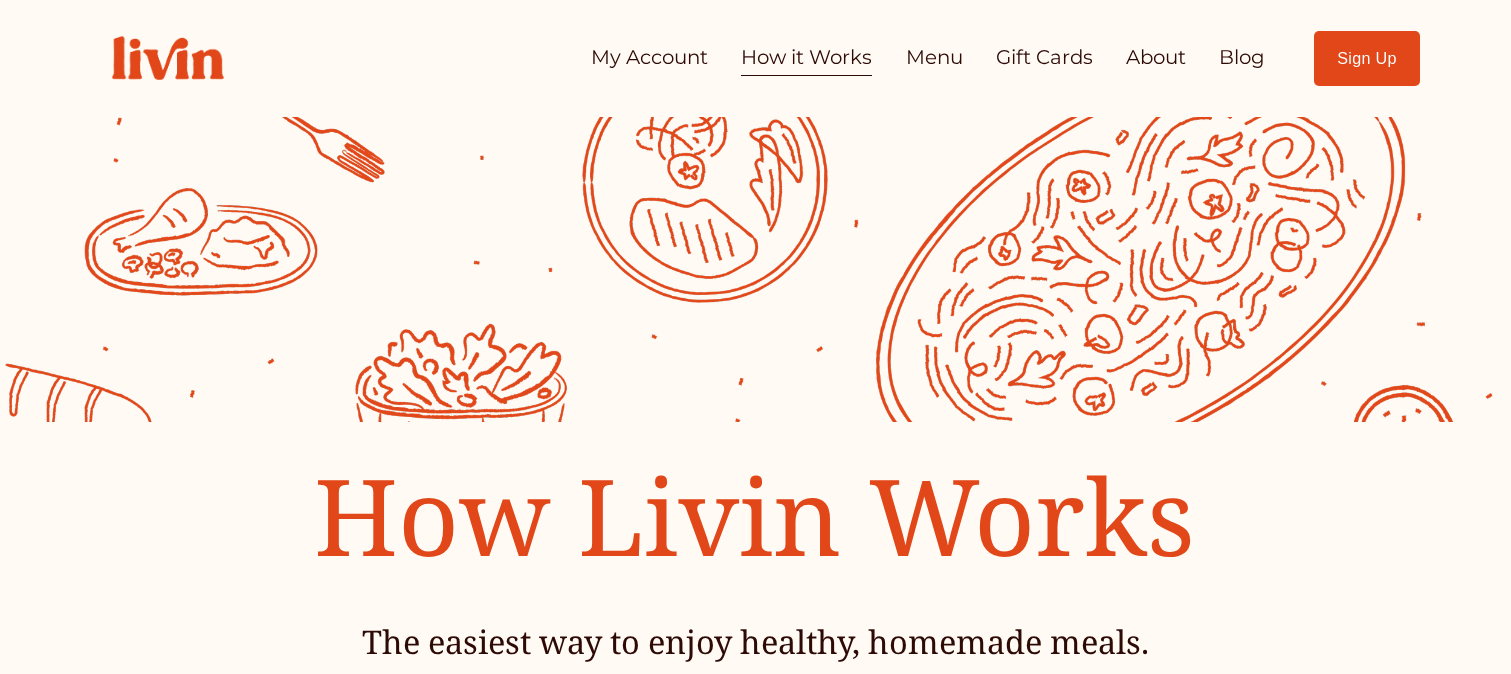 scroll, scrollTop: 0, scrollLeft: 0, axis: both 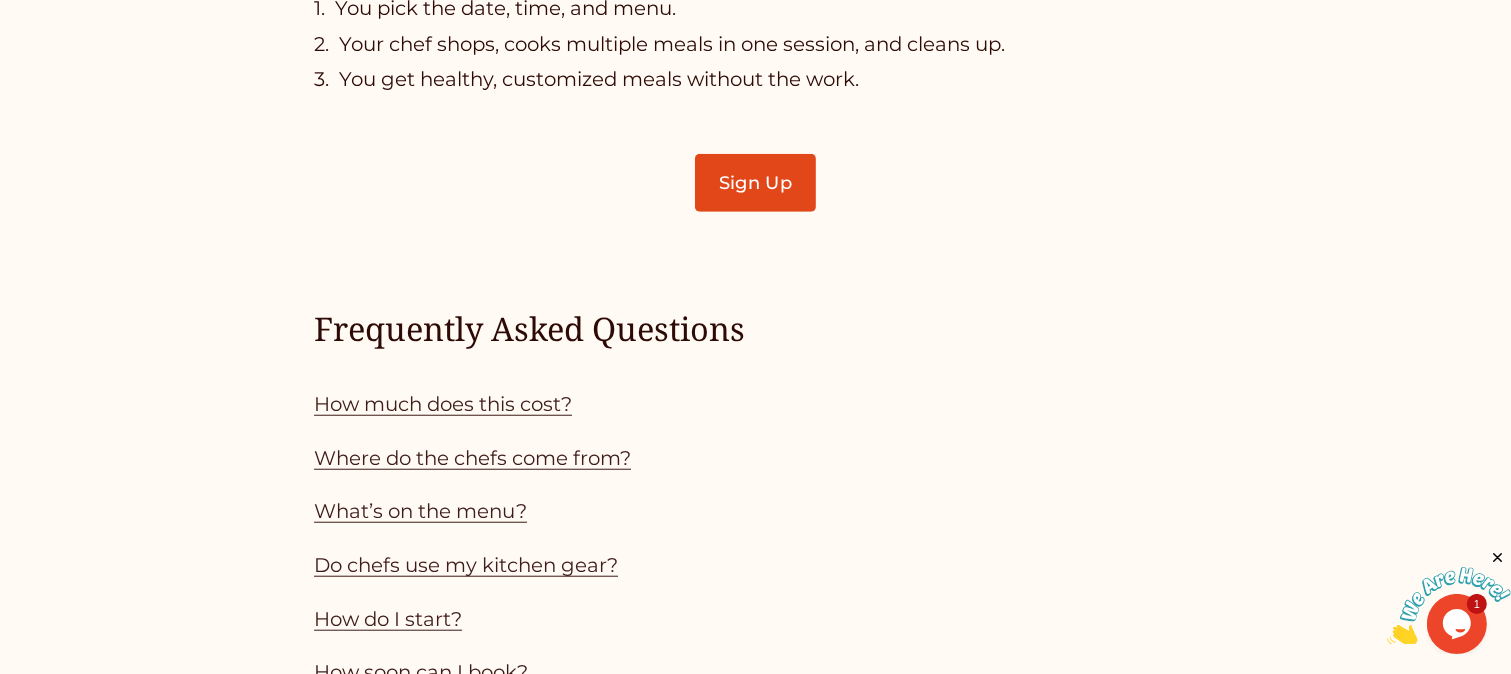 click on "Where do the chefs come from?" at bounding box center [472, 458] 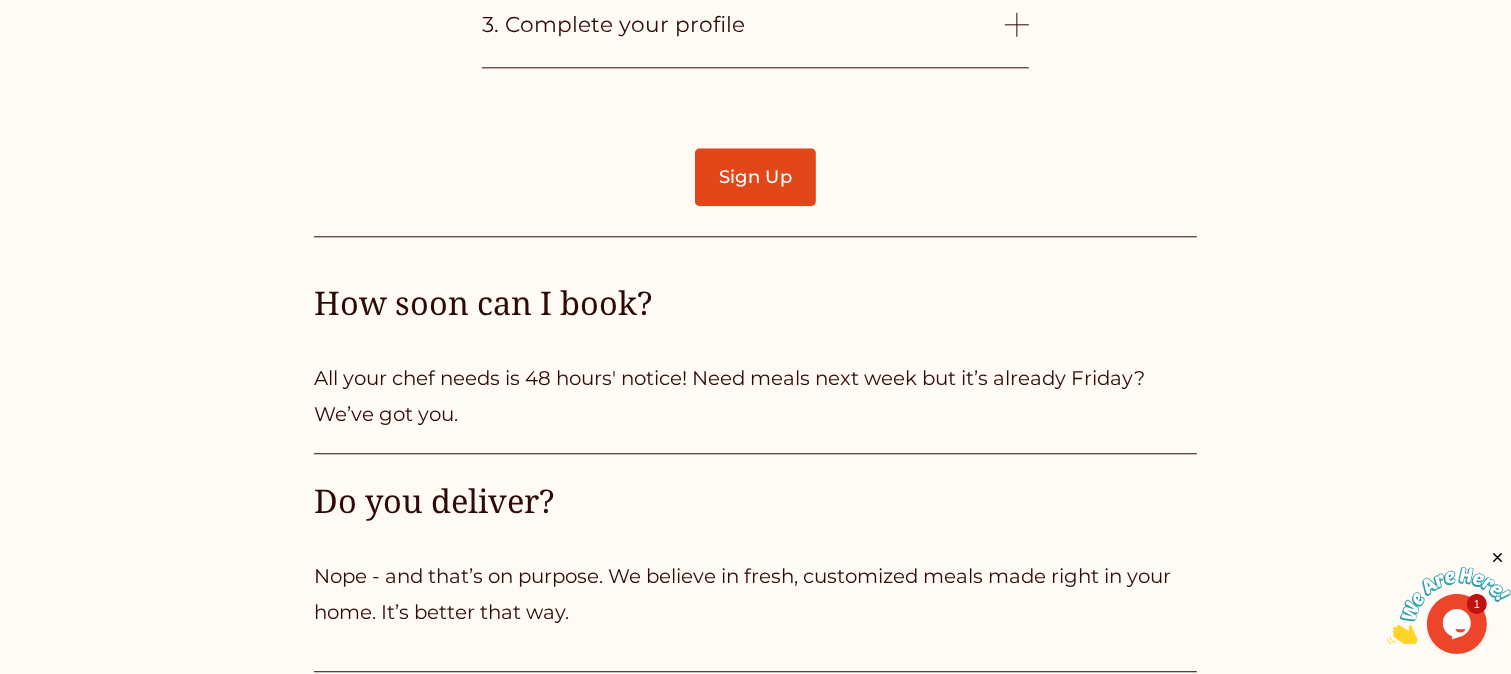 scroll, scrollTop: 4845, scrollLeft: 0, axis: vertical 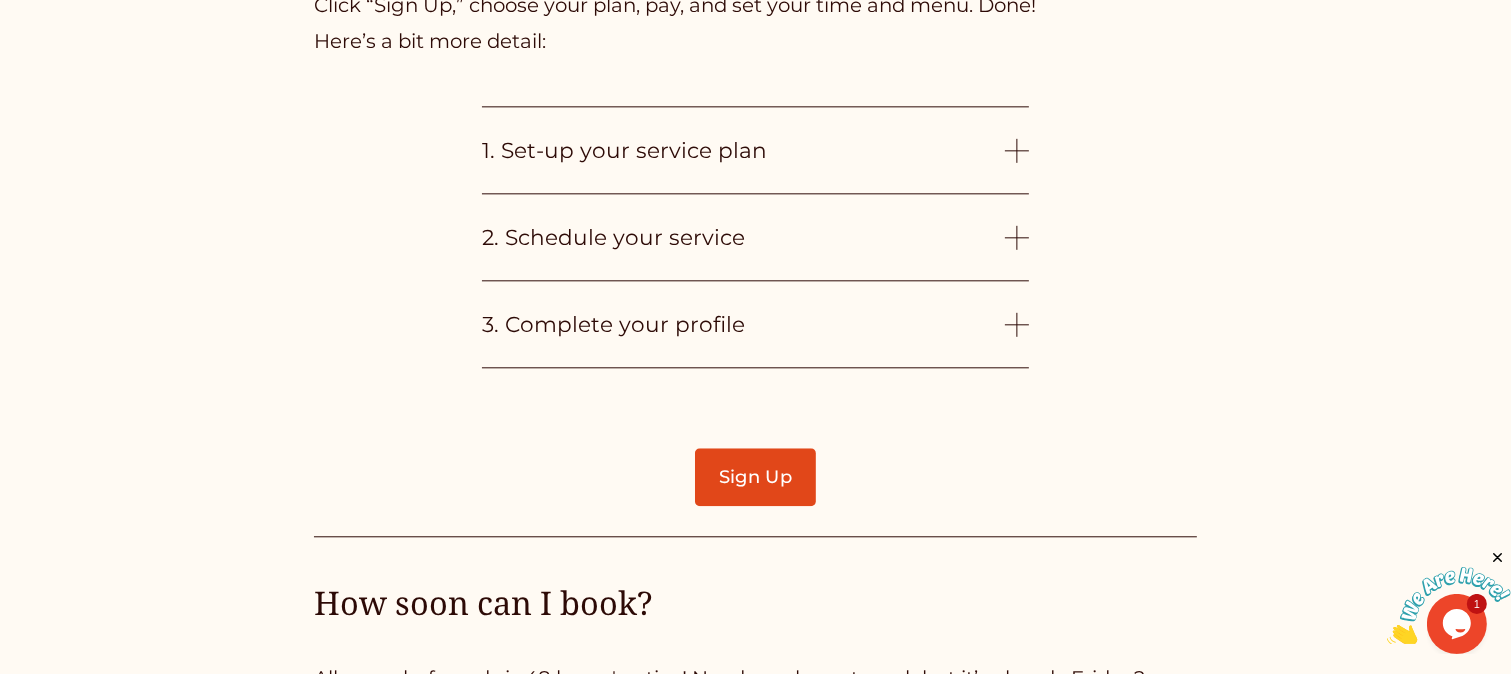 click on "Sign Up" at bounding box center (755, 477) 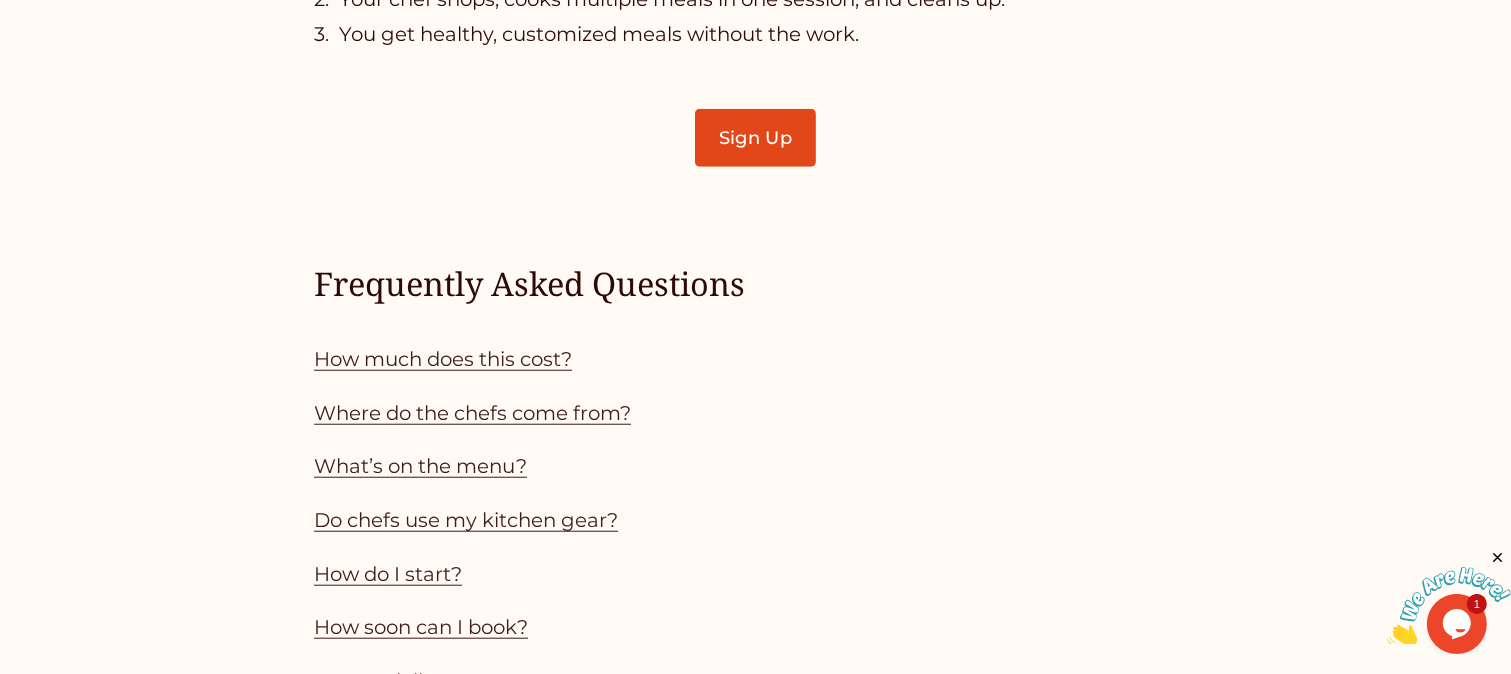 scroll, scrollTop: 1745, scrollLeft: 0, axis: vertical 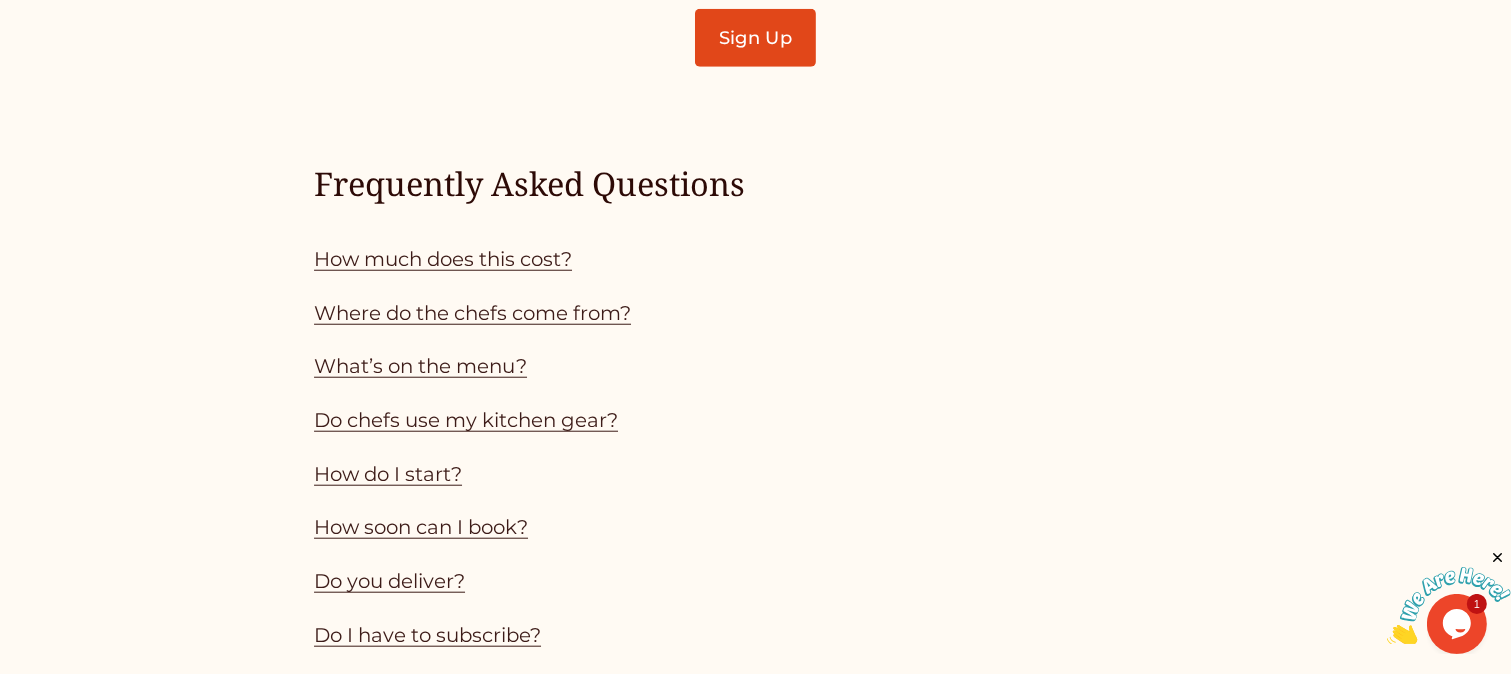 click on "Where do the chefs come from?" at bounding box center [472, 313] 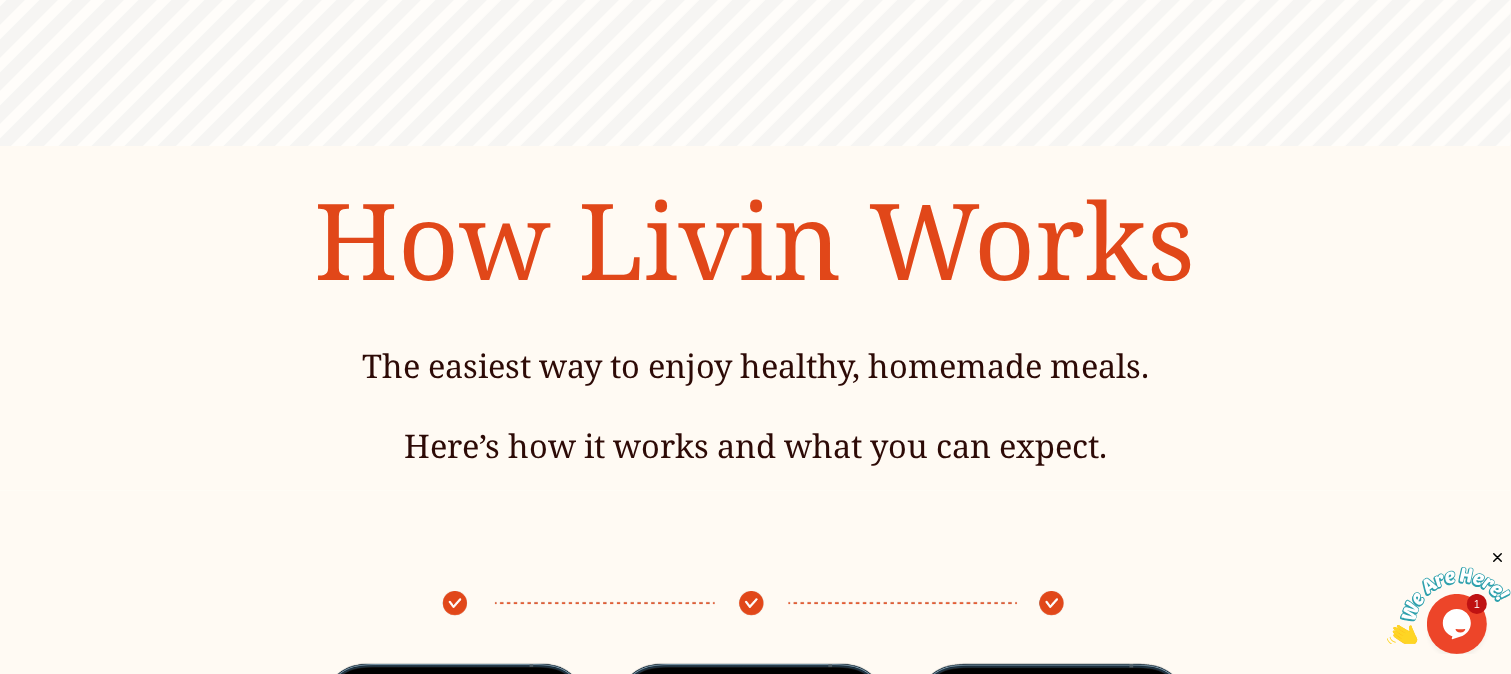 scroll, scrollTop: 0, scrollLeft: 0, axis: both 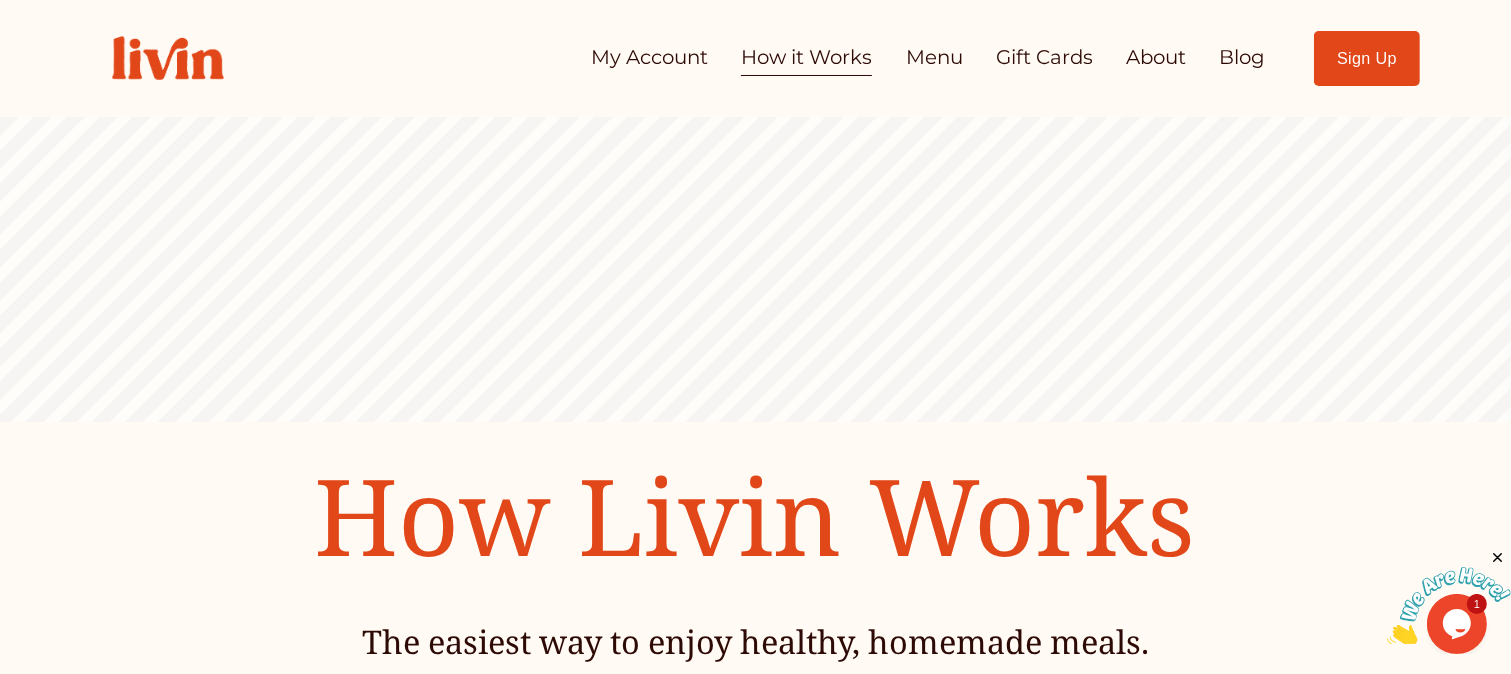 click on "Menu" at bounding box center [934, 58] 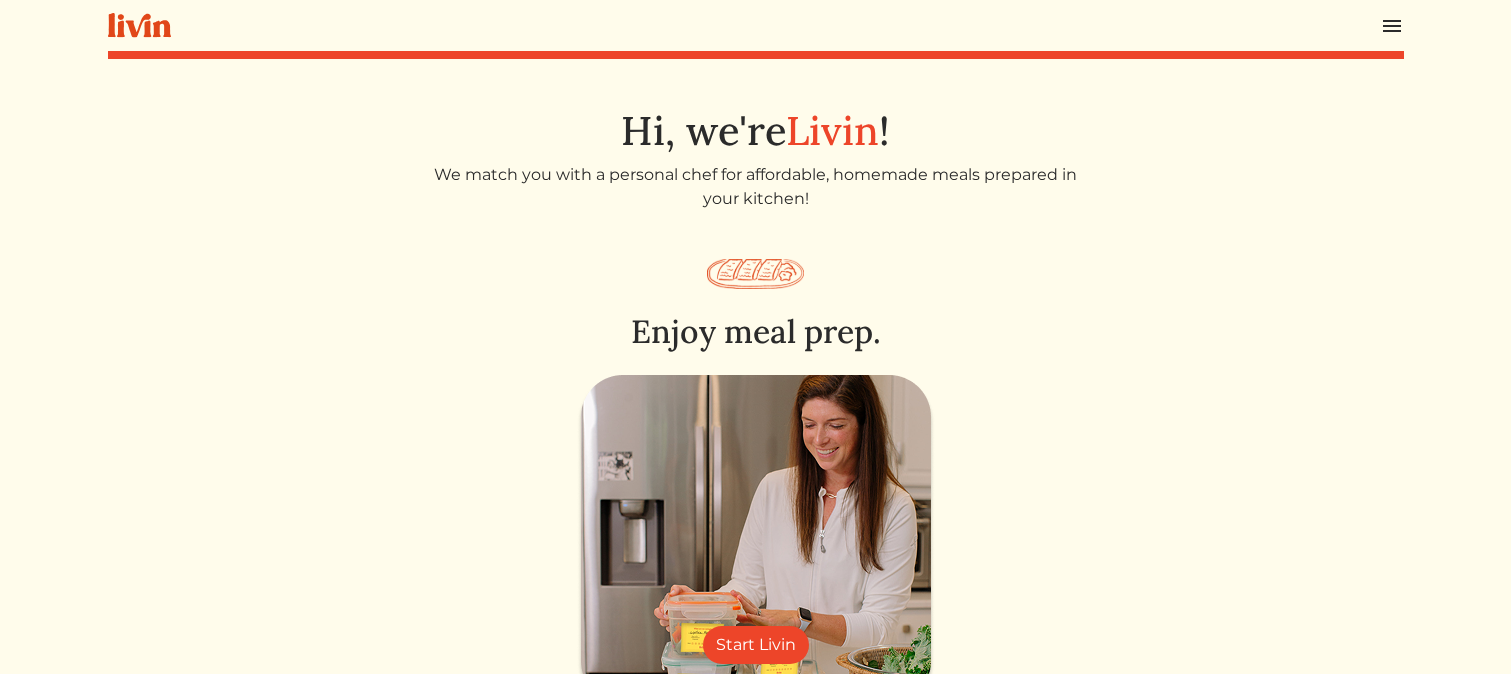 scroll, scrollTop: 0, scrollLeft: 0, axis: both 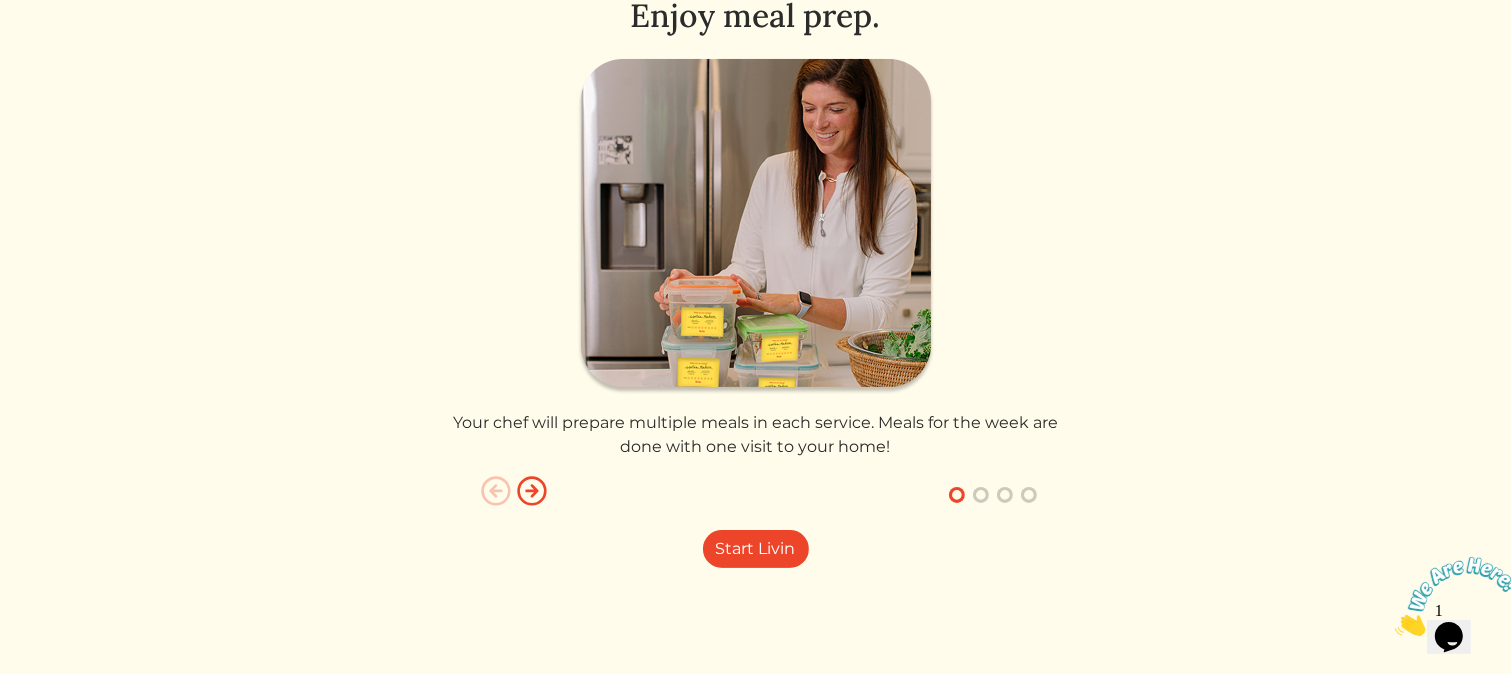 click at bounding box center [532, 491] 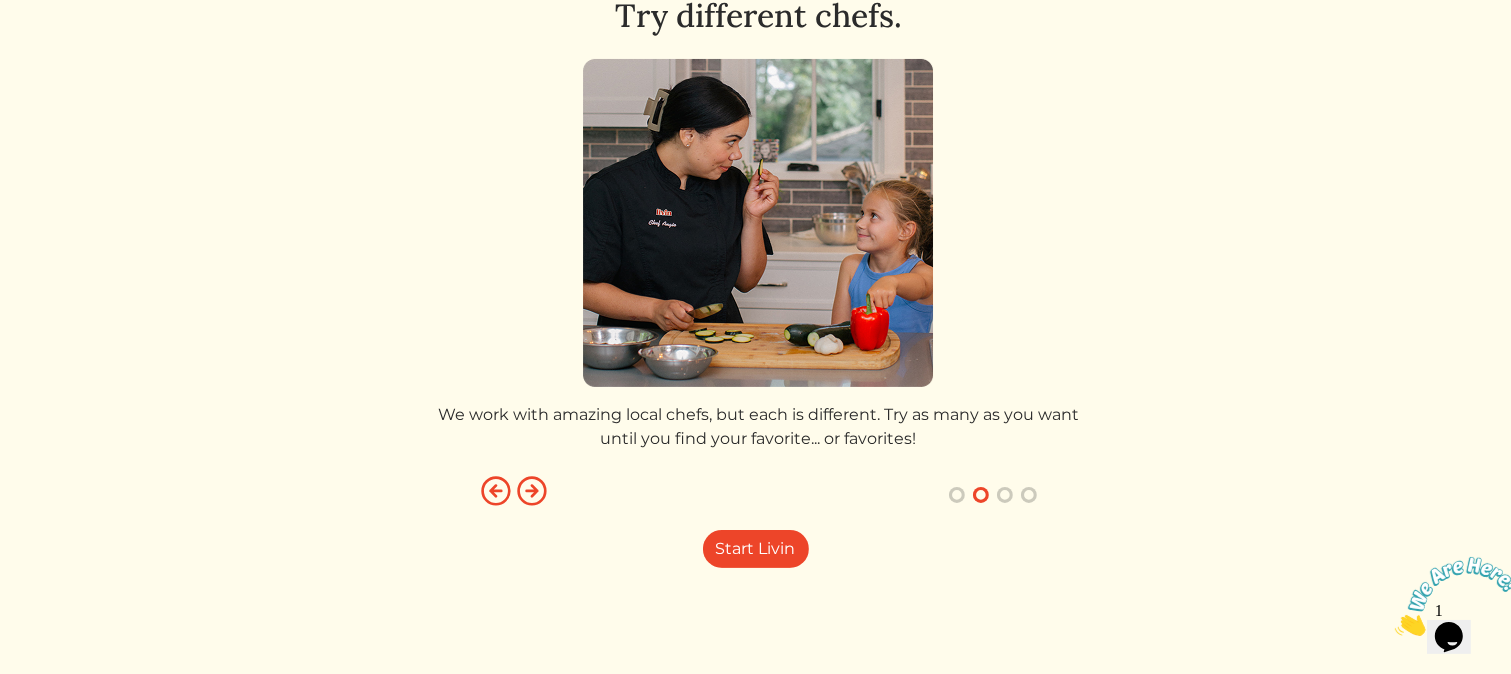 click at bounding box center [532, 491] 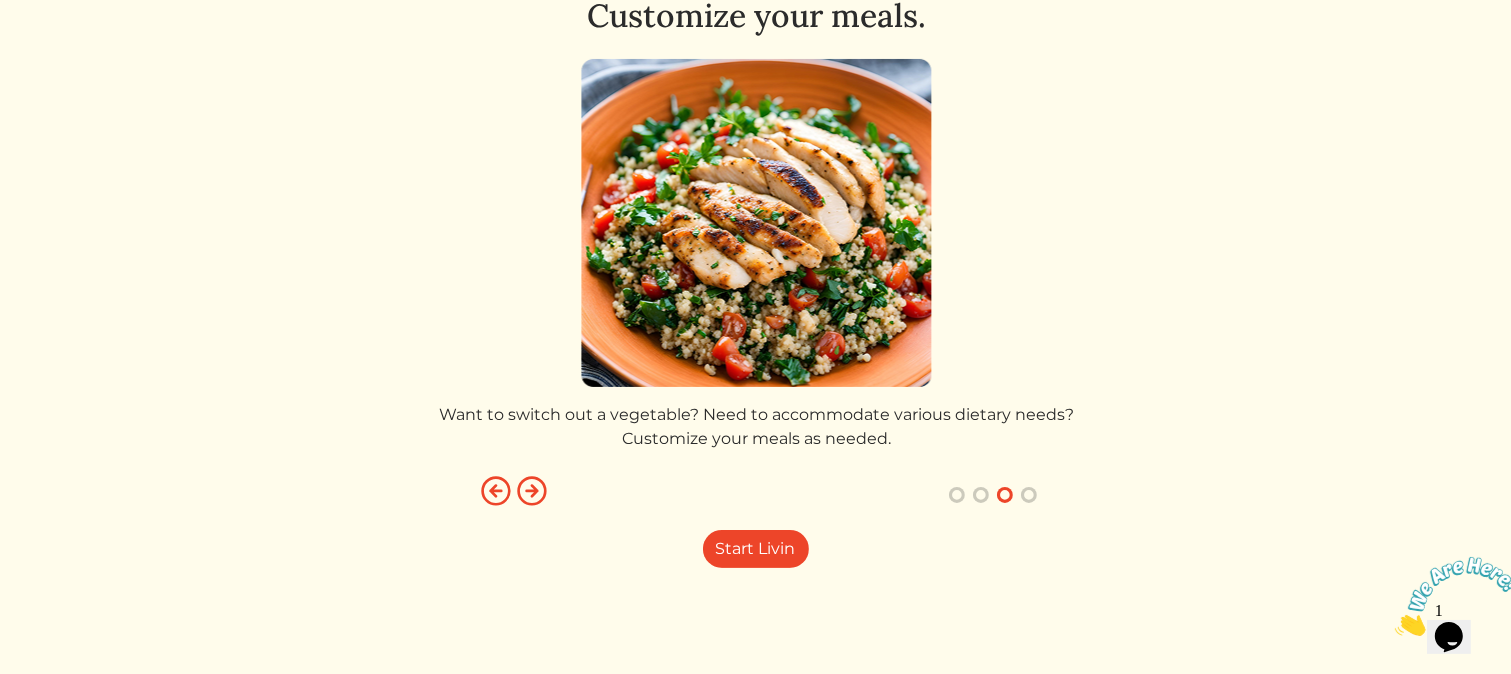 click at bounding box center (532, 491) 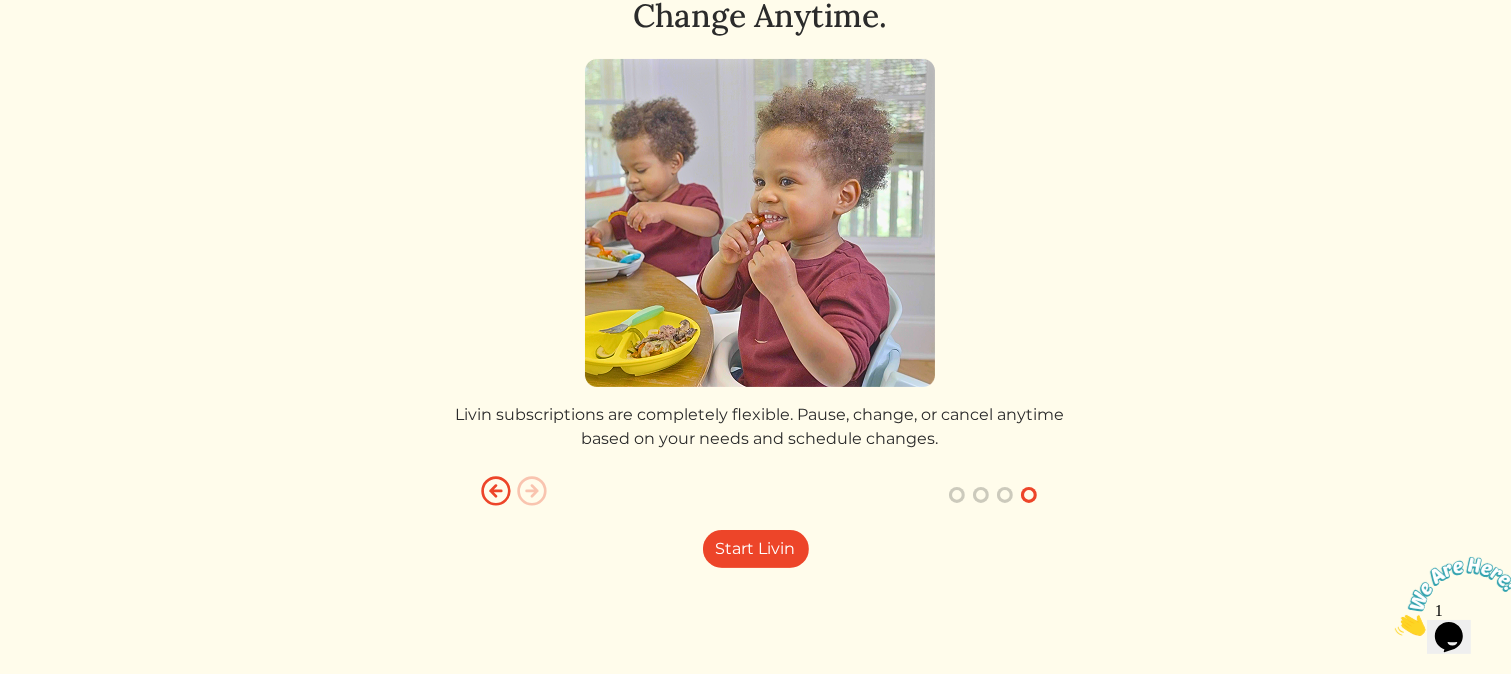 click at bounding box center (532, 491) 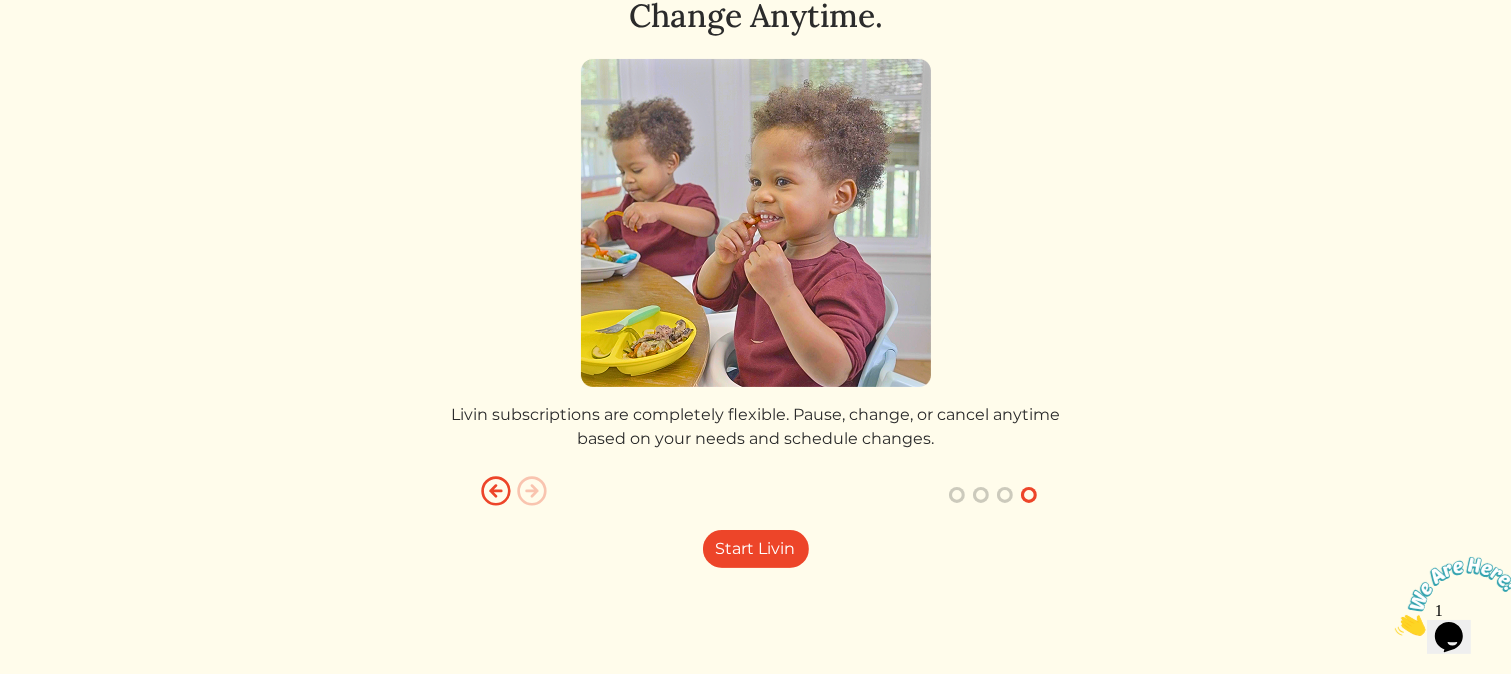 click at bounding box center (532, 491) 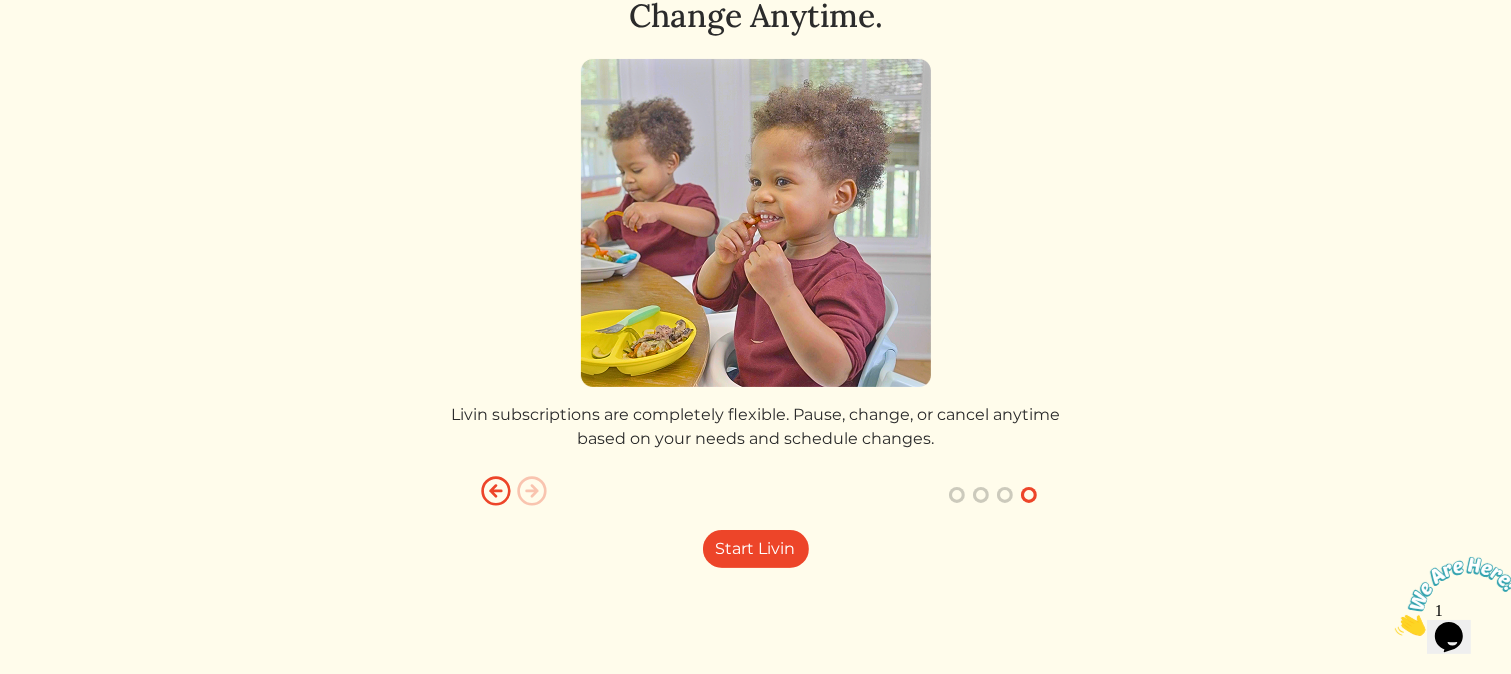 click at bounding box center [532, 491] 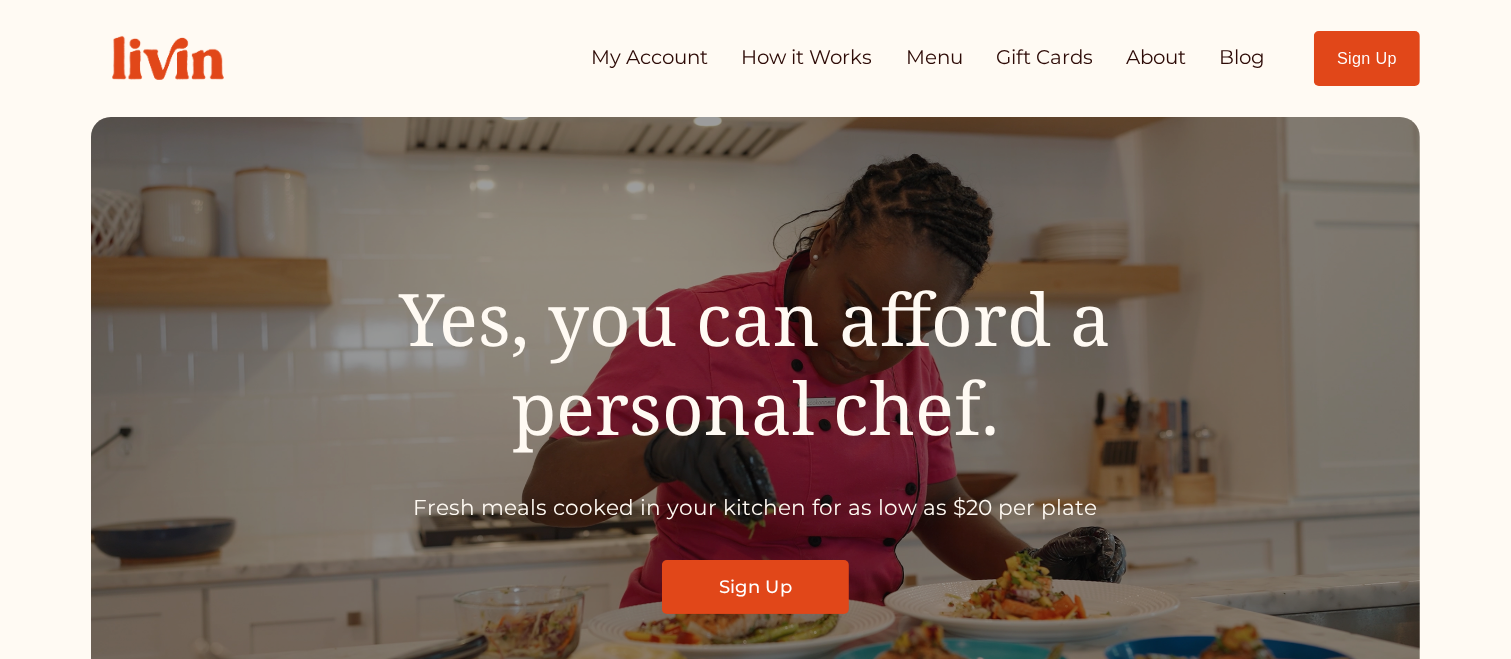 scroll, scrollTop: 100, scrollLeft: 0, axis: vertical 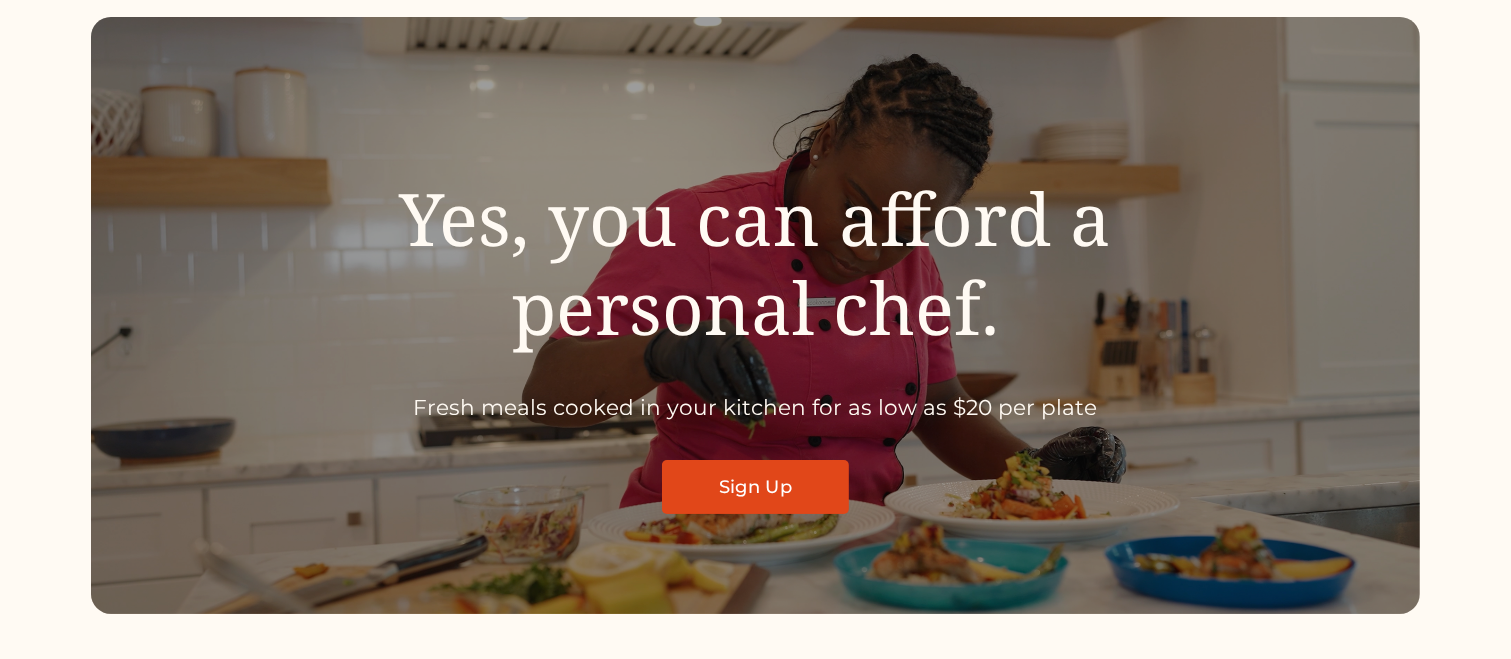 click on "Sign Up" at bounding box center [755, 486] 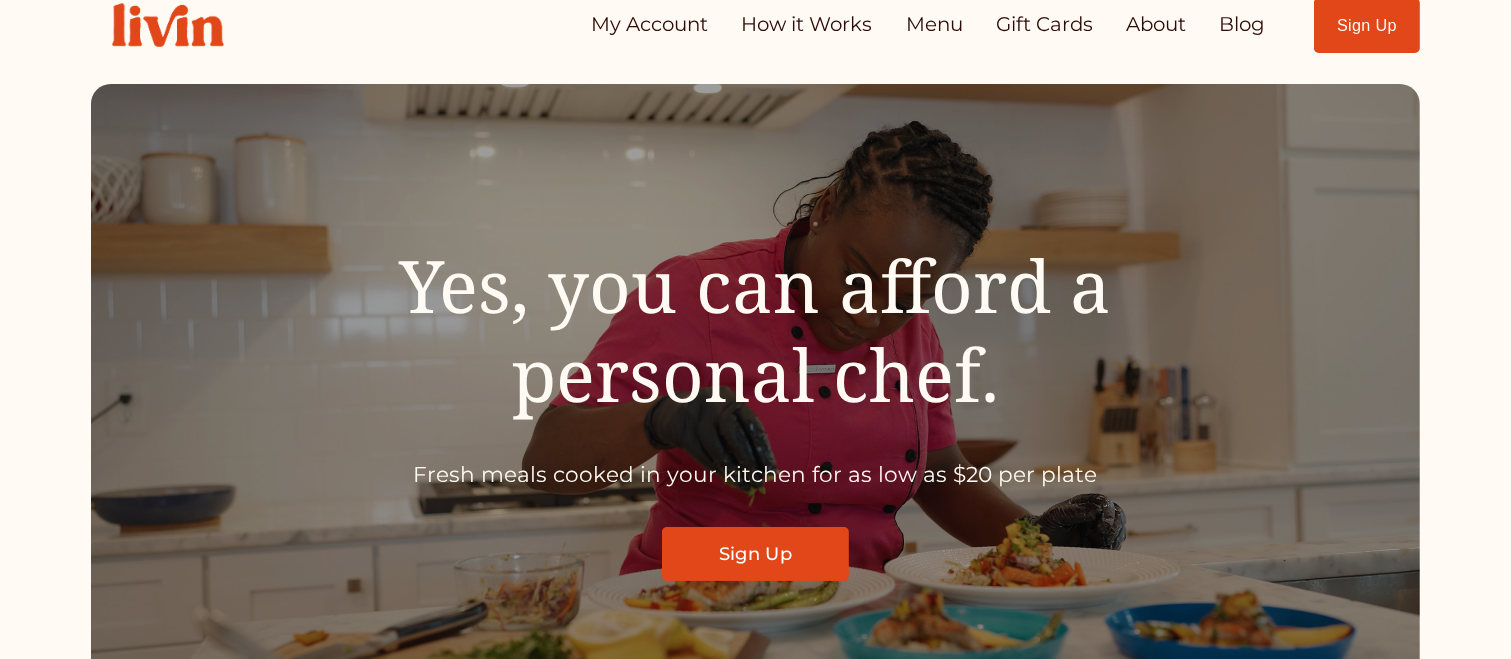 scroll, scrollTop: 0, scrollLeft: 0, axis: both 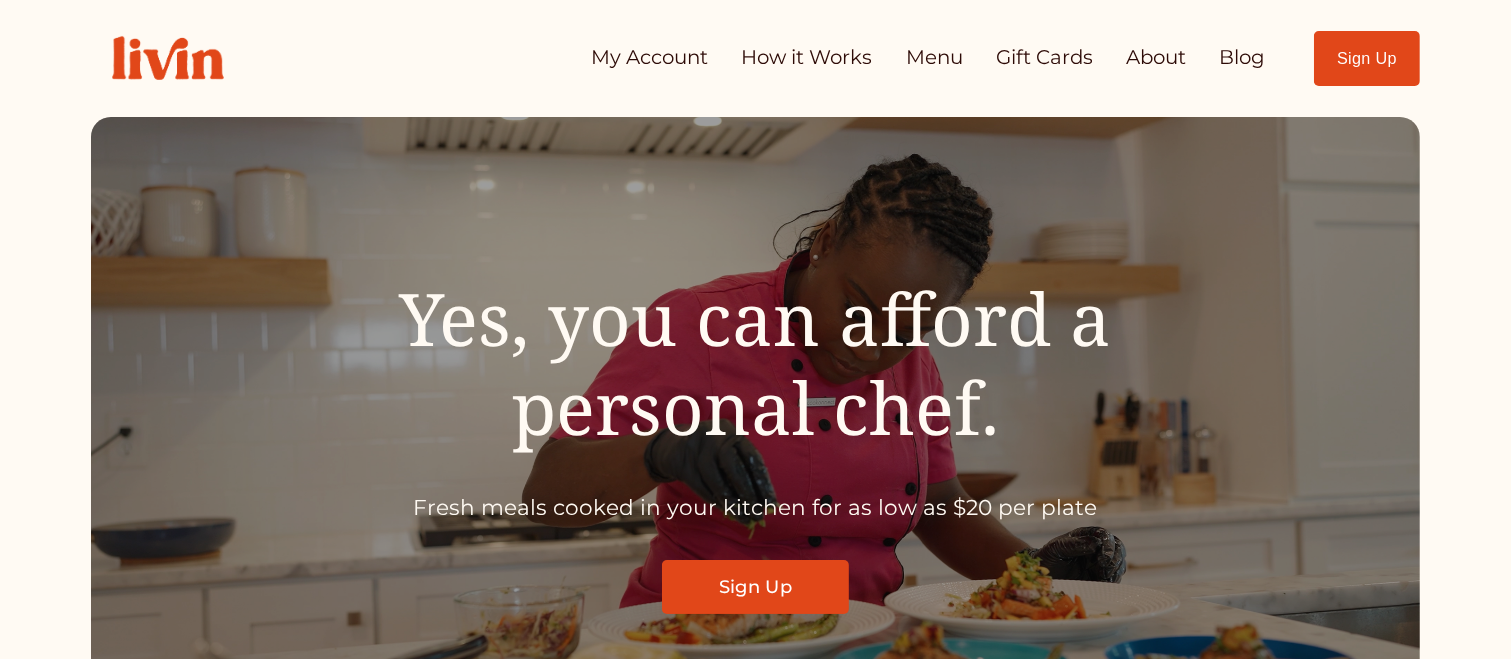click on "My Account" at bounding box center [649, 58] 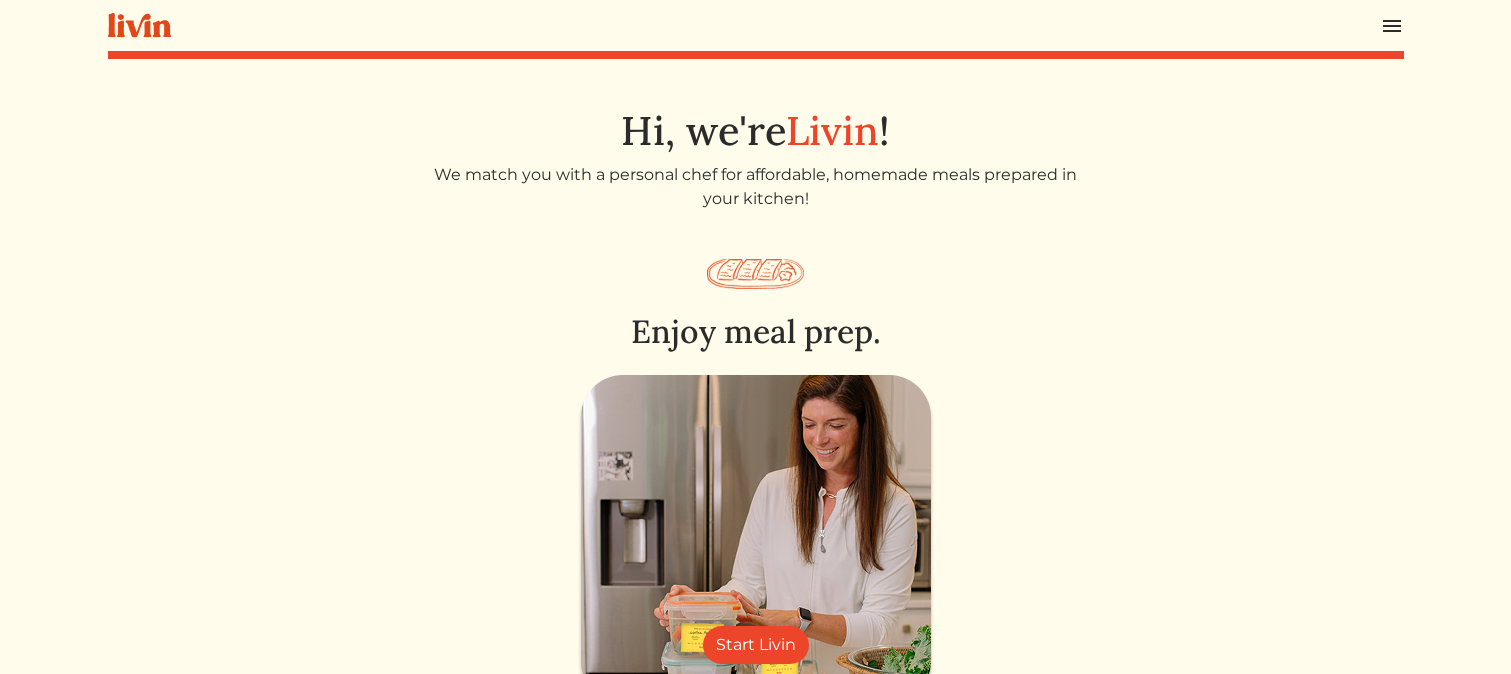 scroll, scrollTop: 0, scrollLeft: 0, axis: both 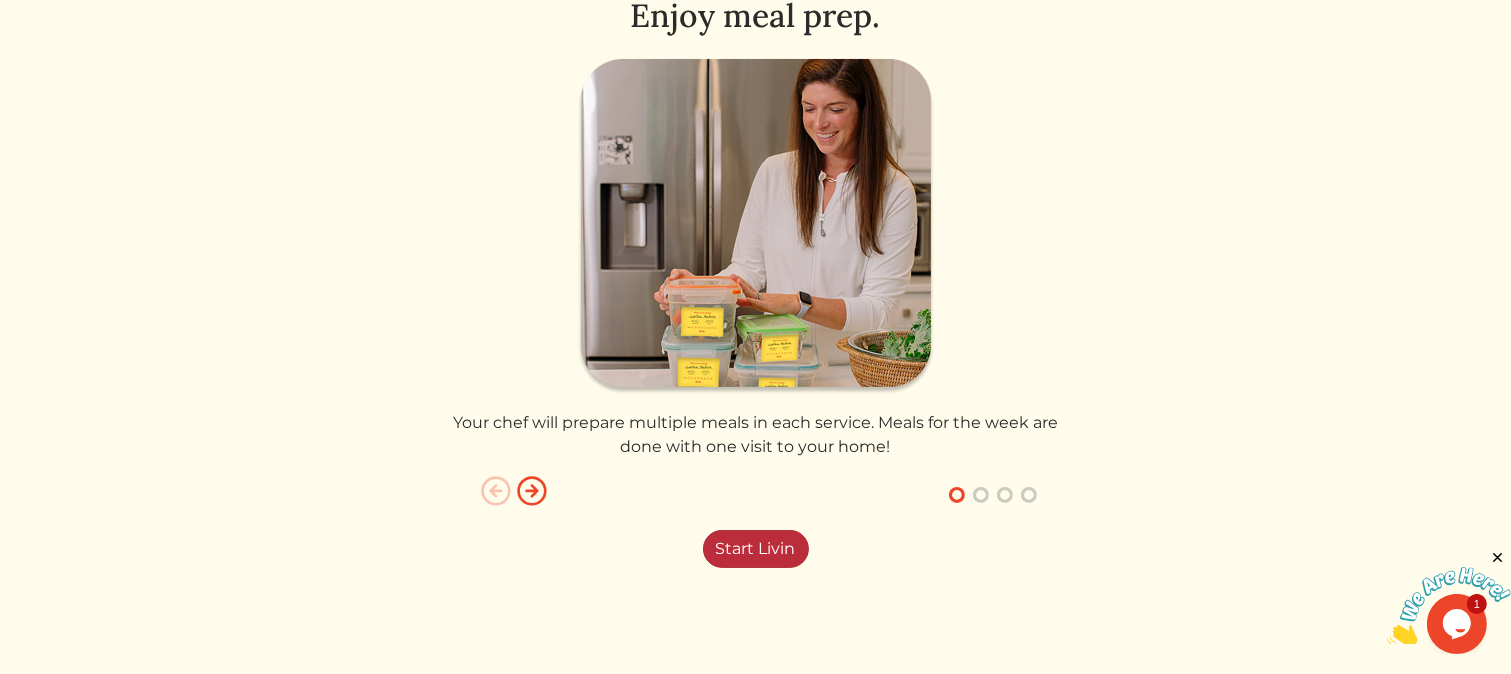 click on "Start Livin" at bounding box center (756, 549) 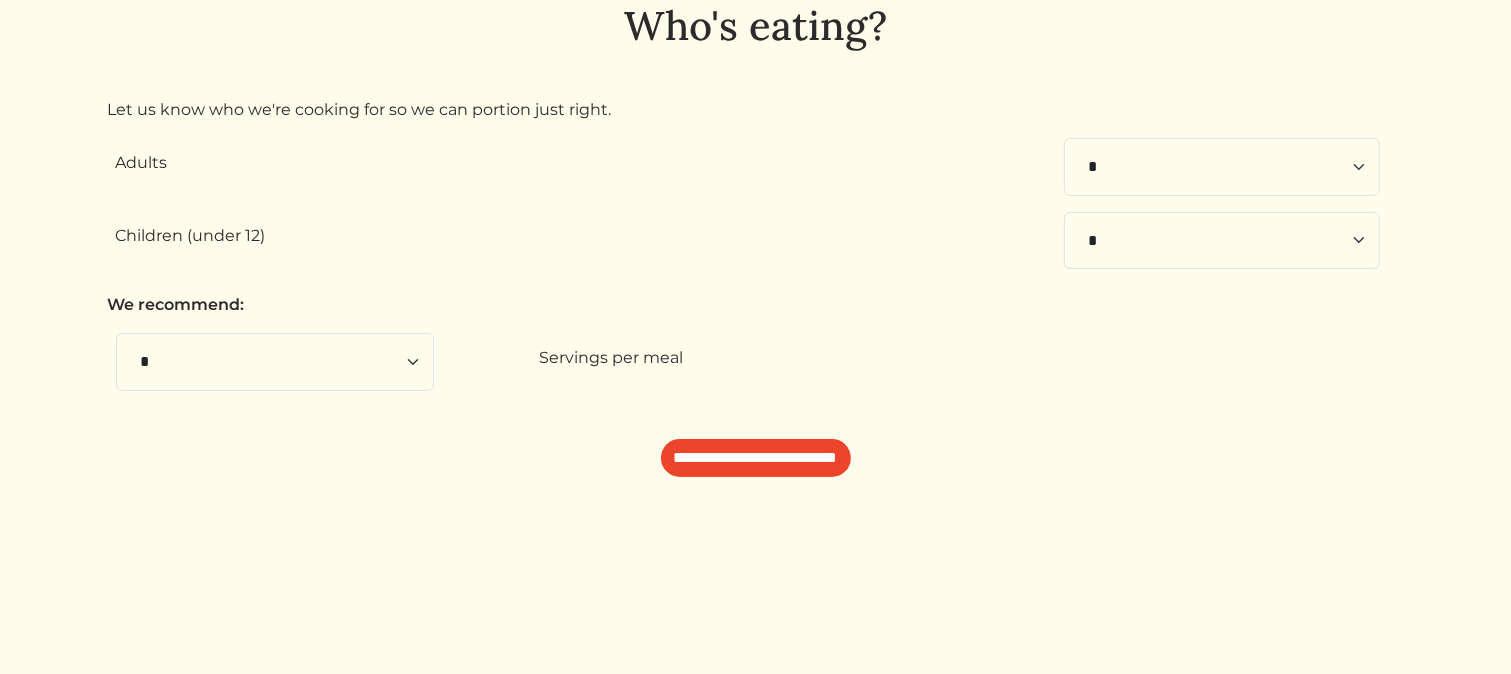 scroll, scrollTop: 107, scrollLeft: 0, axis: vertical 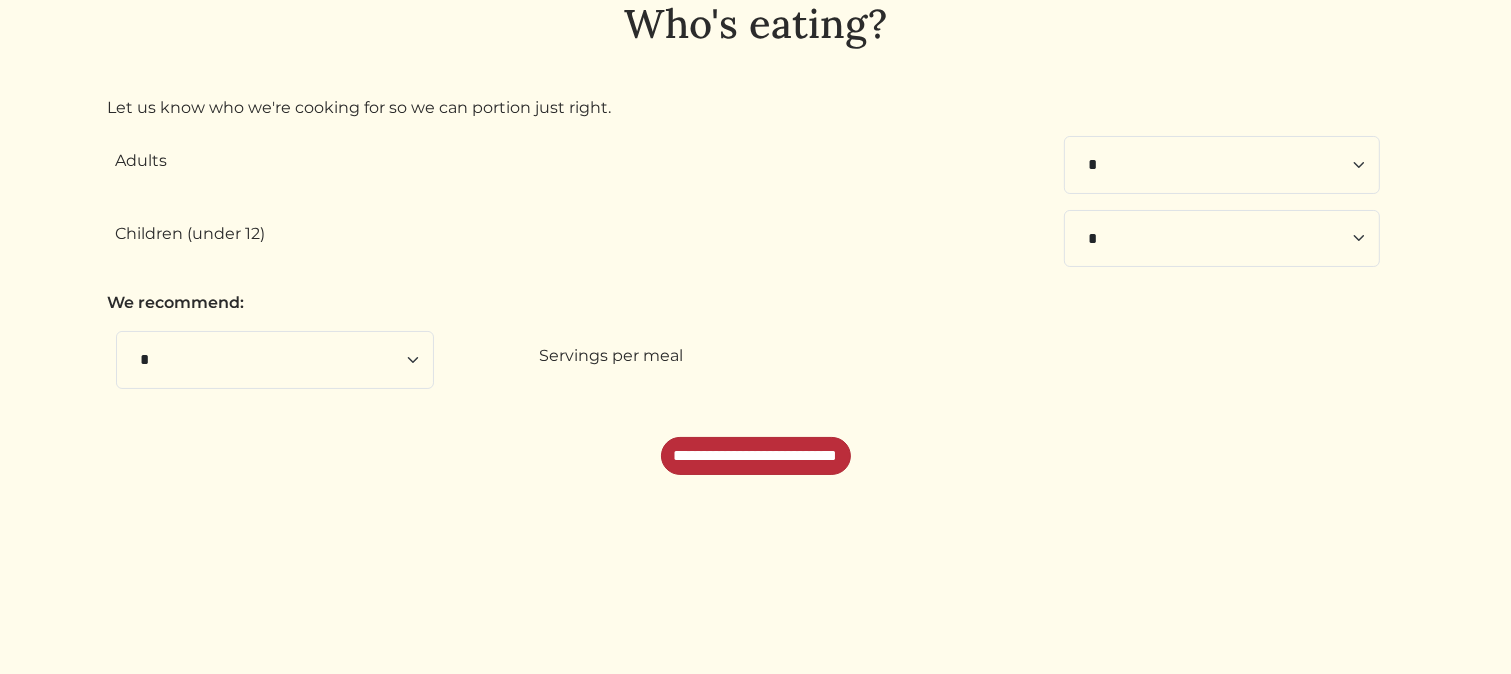 click on "**********" at bounding box center (756, 456) 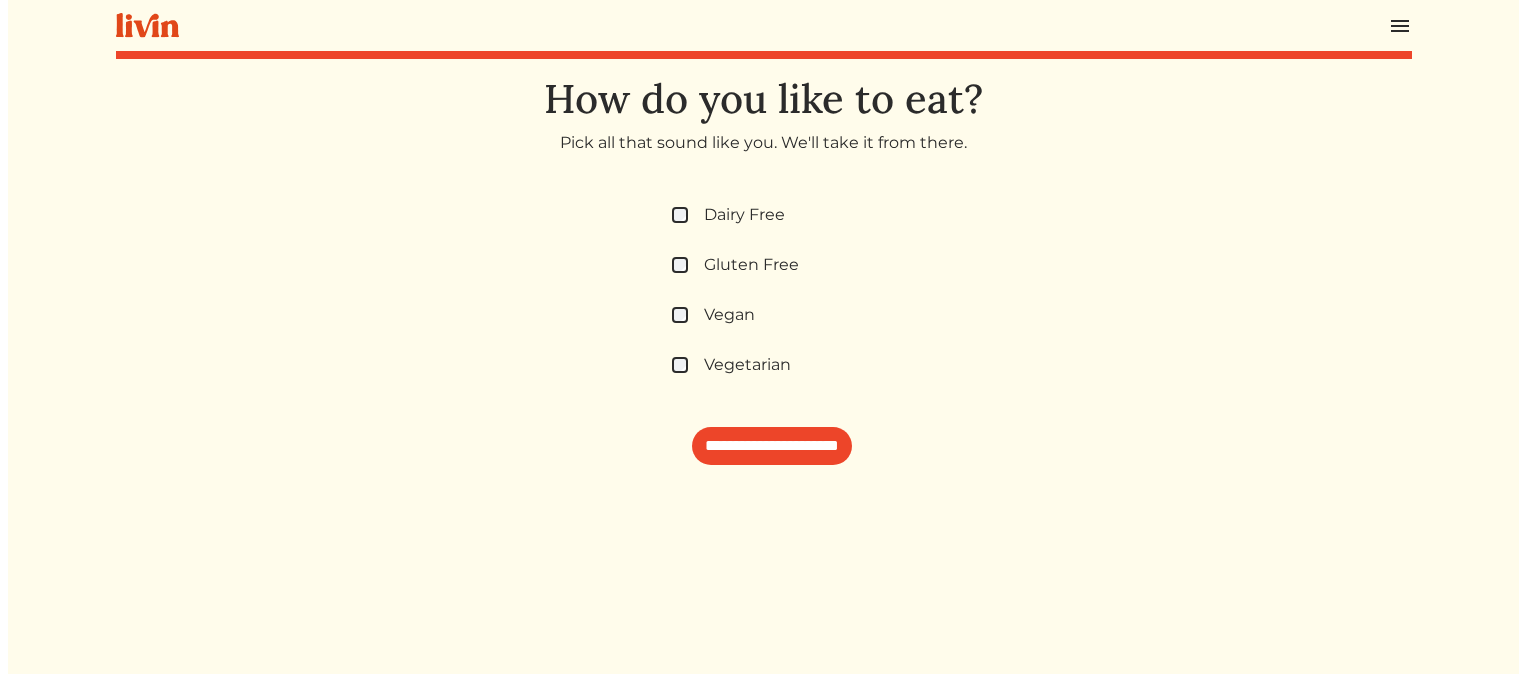 scroll, scrollTop: 0, scrollLeft: 0, axis: both 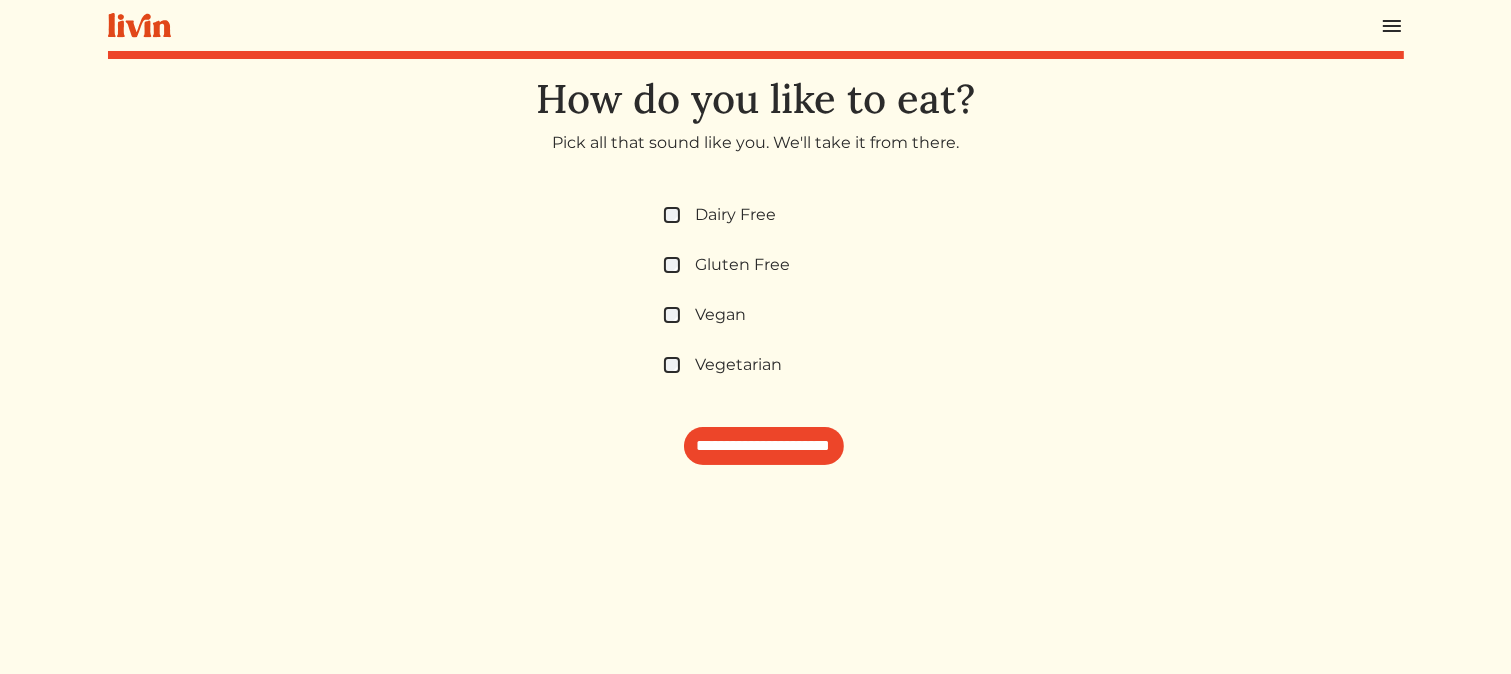 click on "Dairy Free" at bounding box center (736, 215) 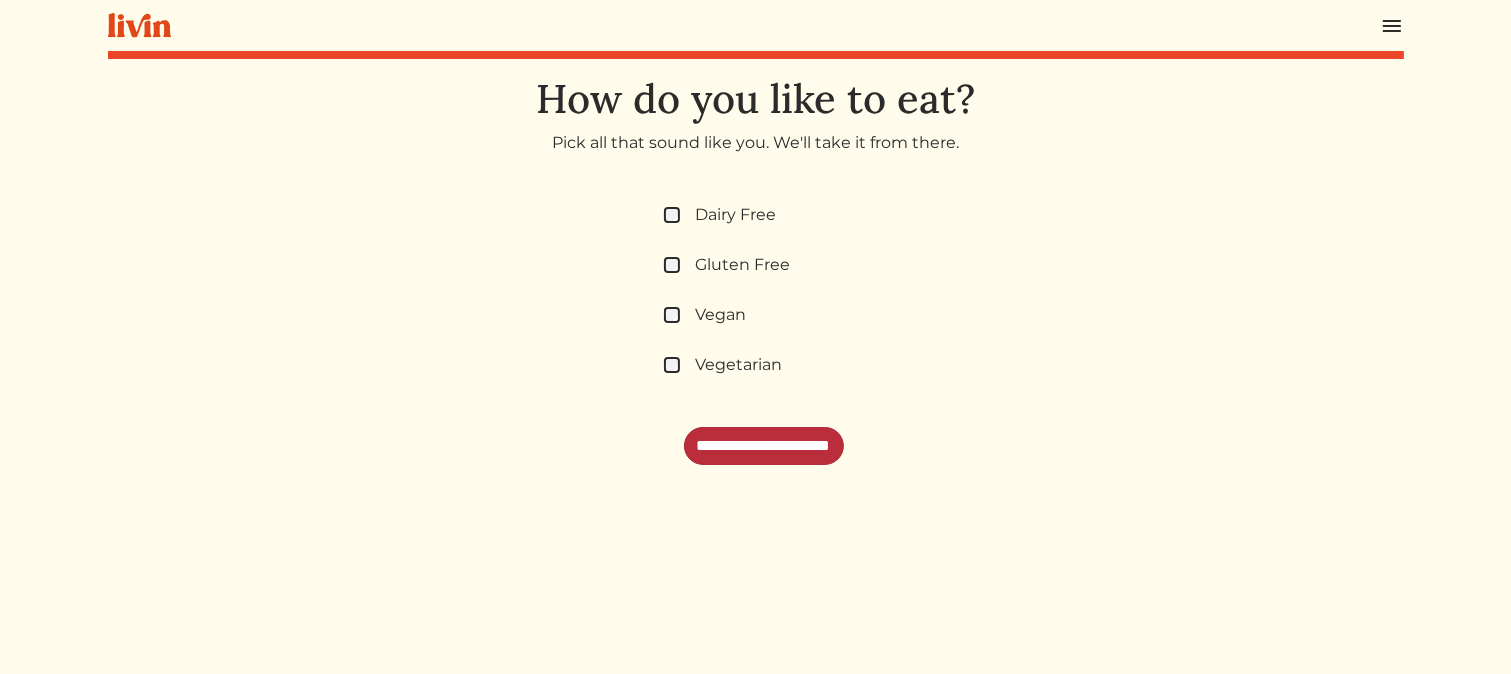click on "**********" at bounding box center [764, 446] 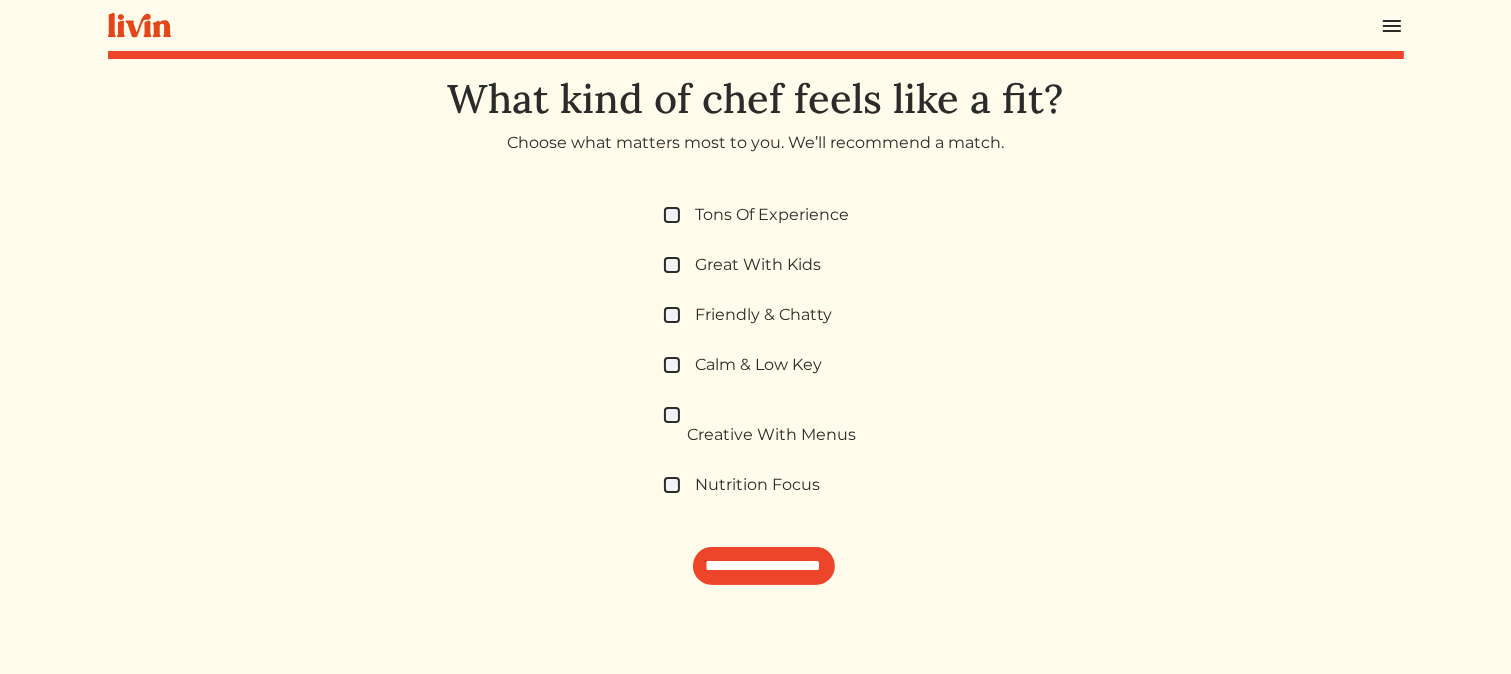 click on "Calm & Low Key" at bounding box center [759, 365] 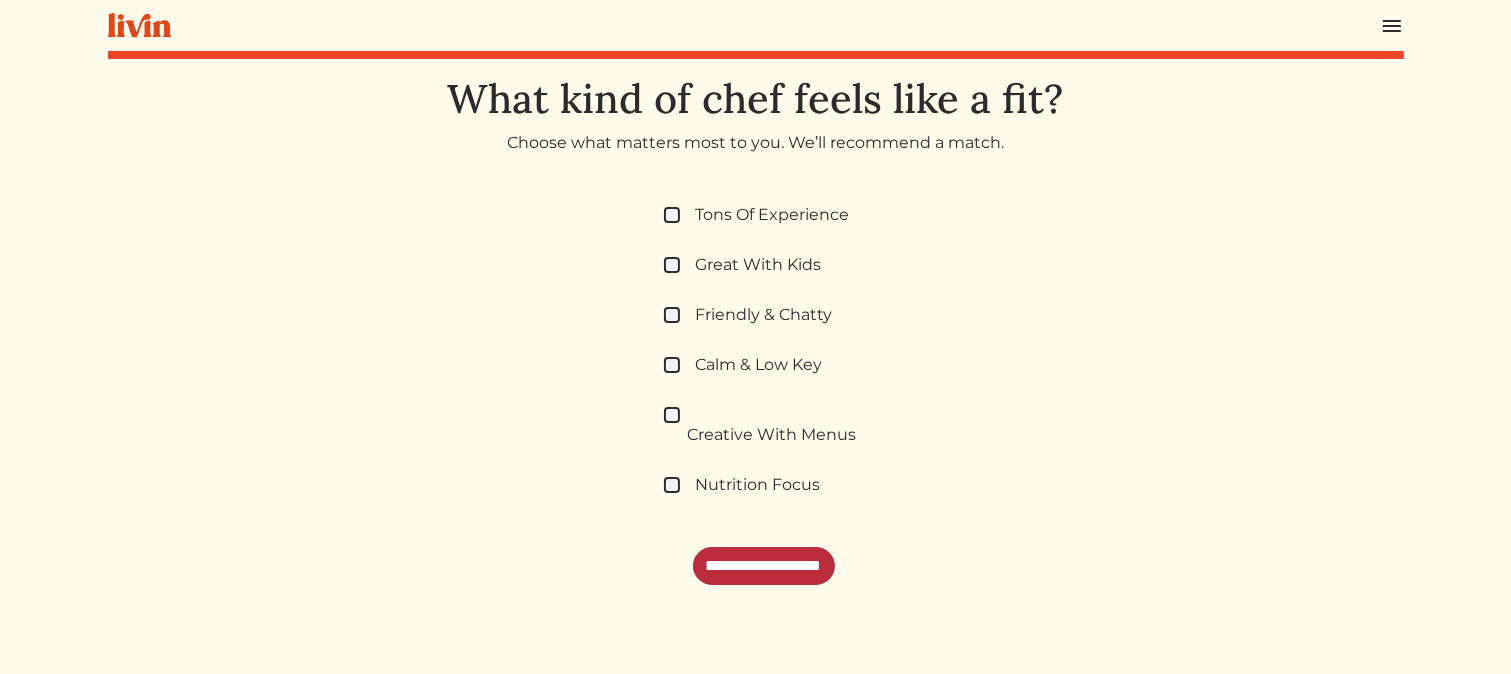 click on "**********" at bounding box center [764, 566] 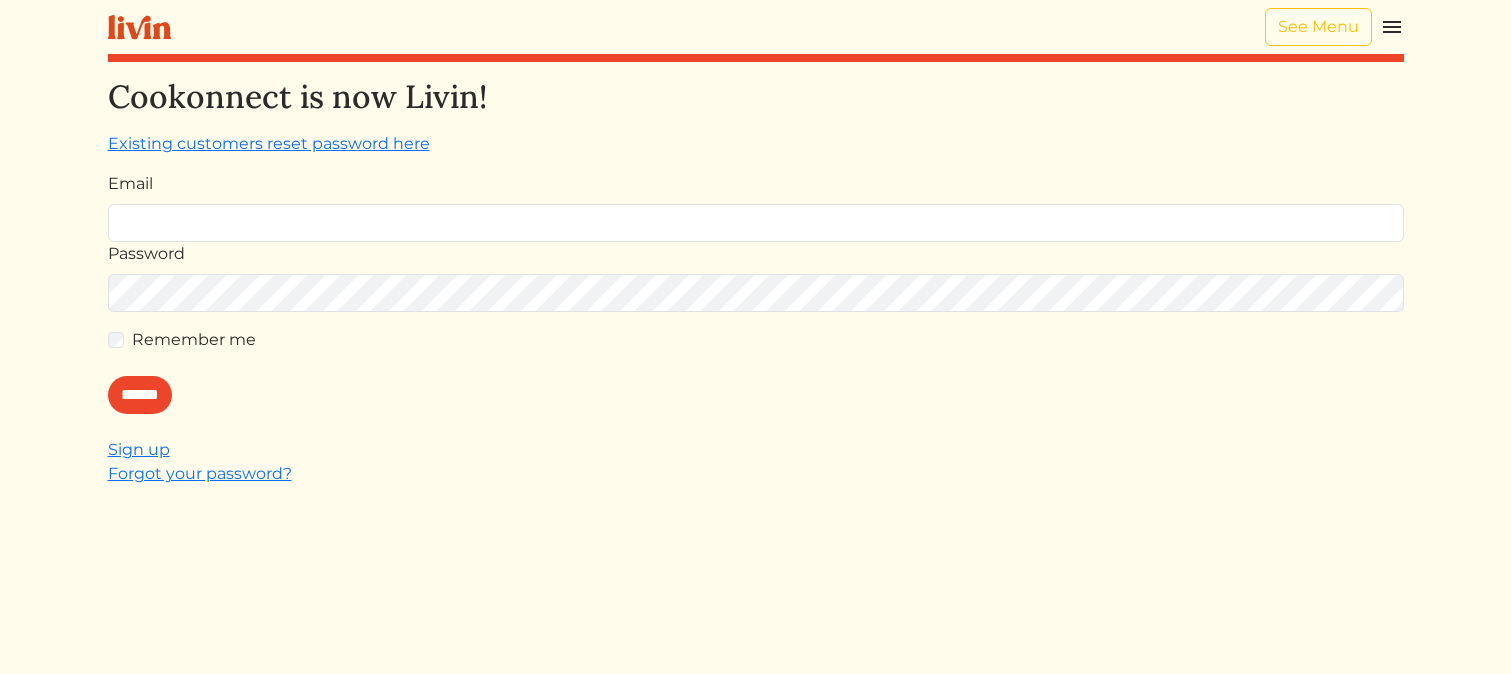 scroll, scrollTop: 0, scrollLeft: 0, axis: both 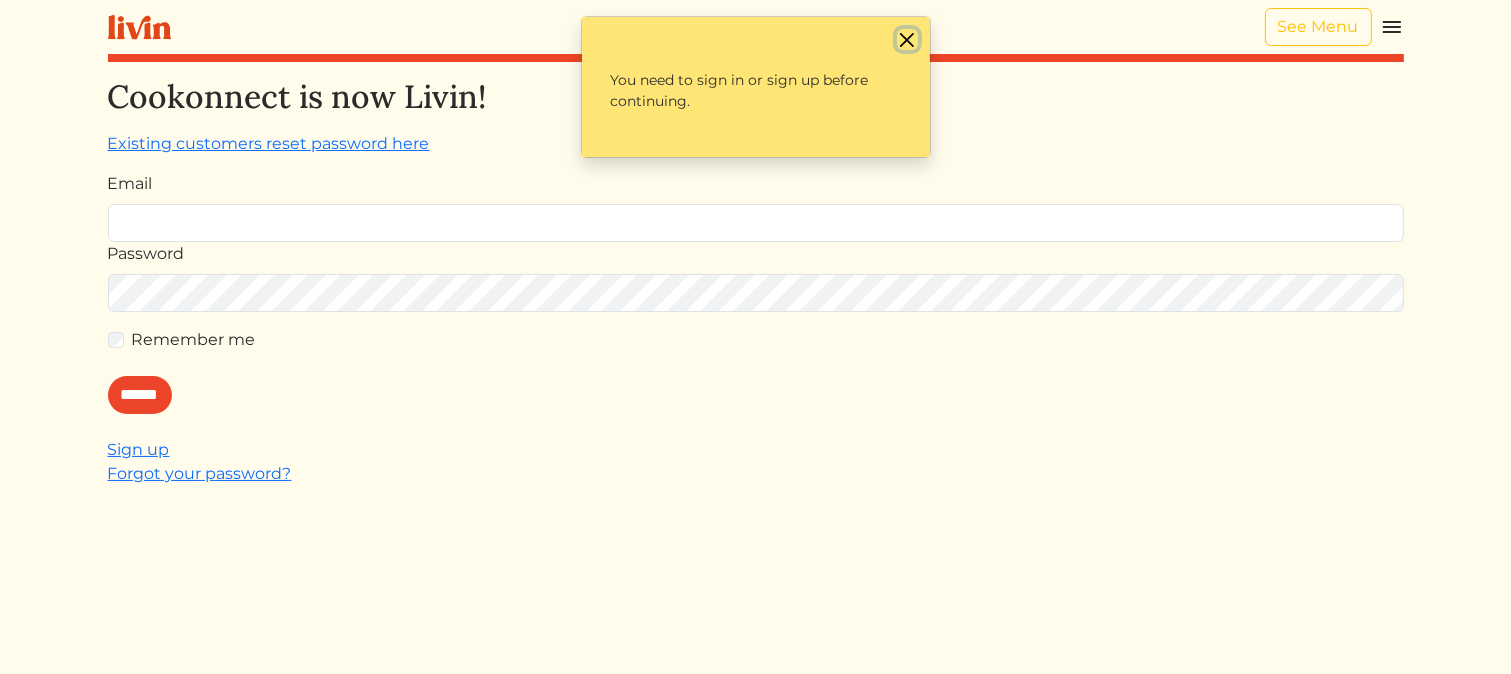 click at bounding box center [907, 39] 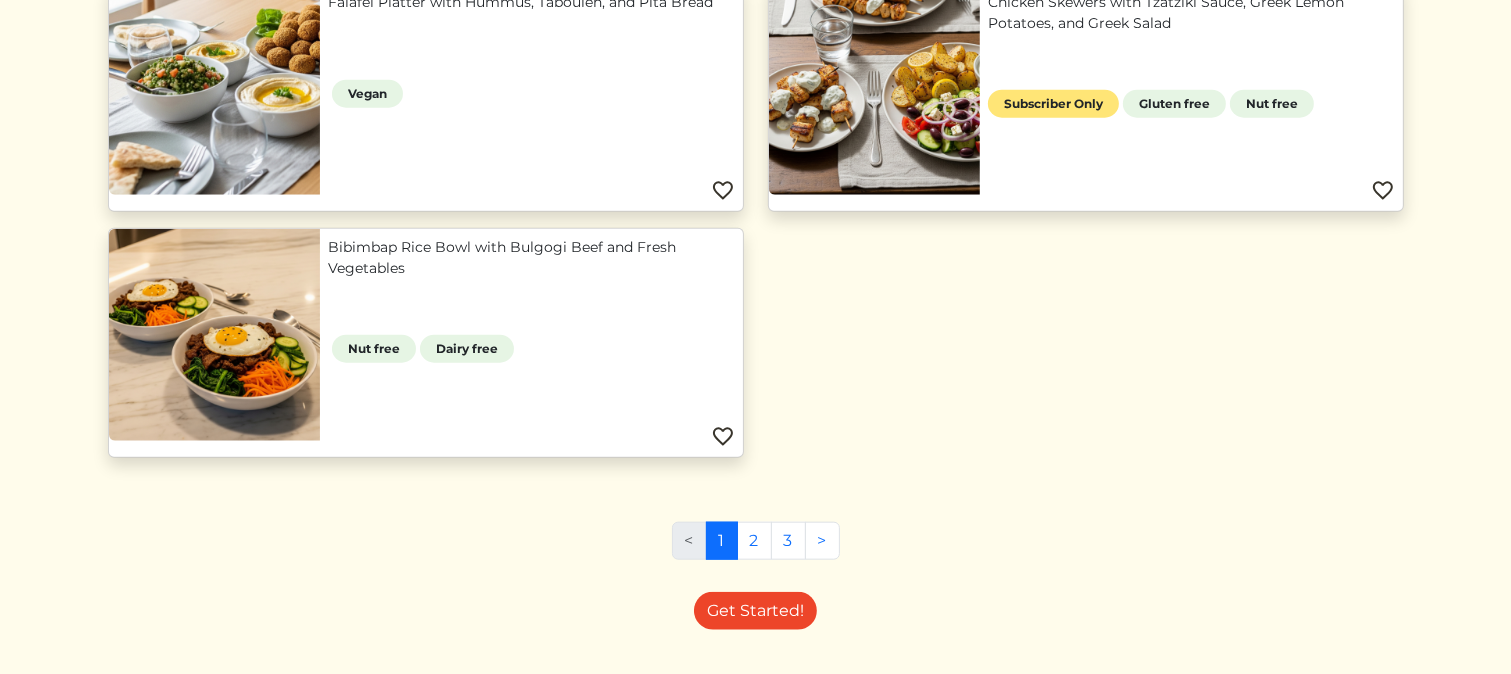 scroll, scrollTop: 2044, scrollLeft: 0, axis: vertical 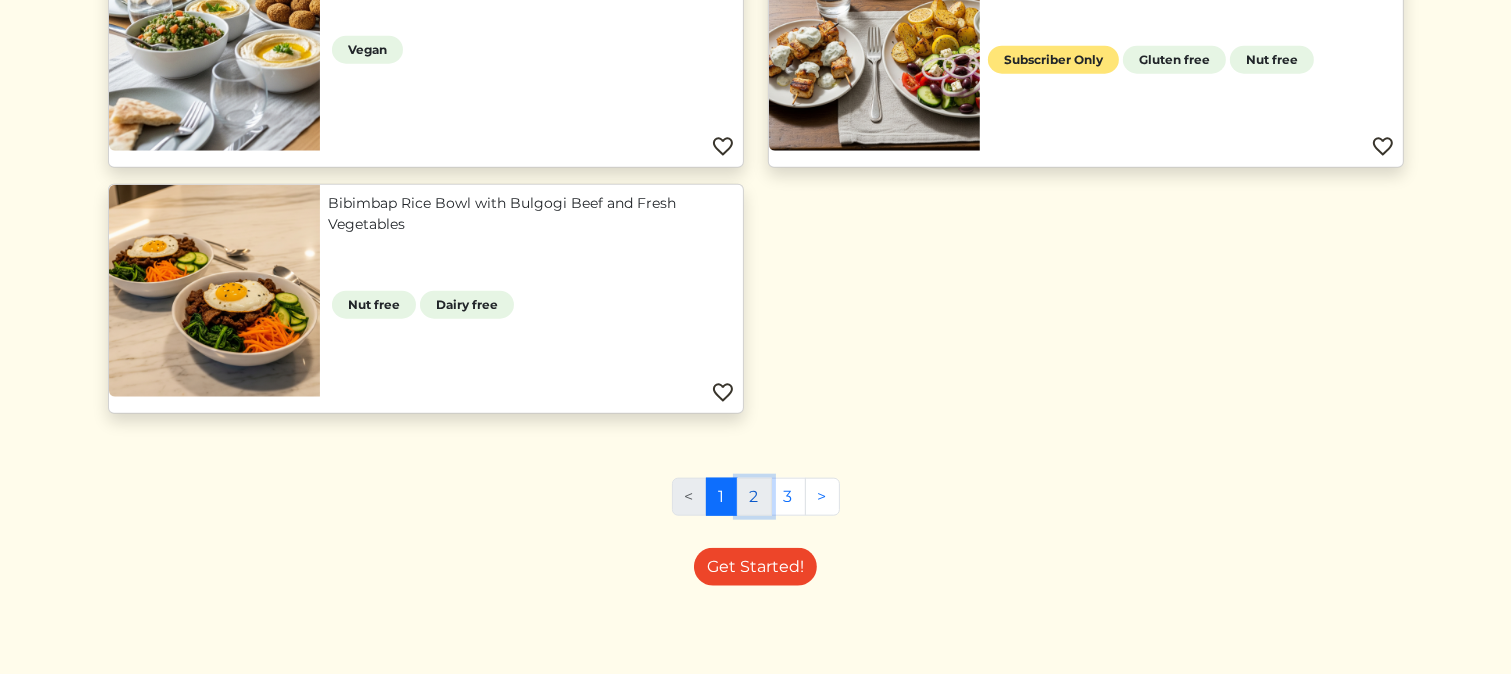 click on "2" at bounding box center (754, 497) 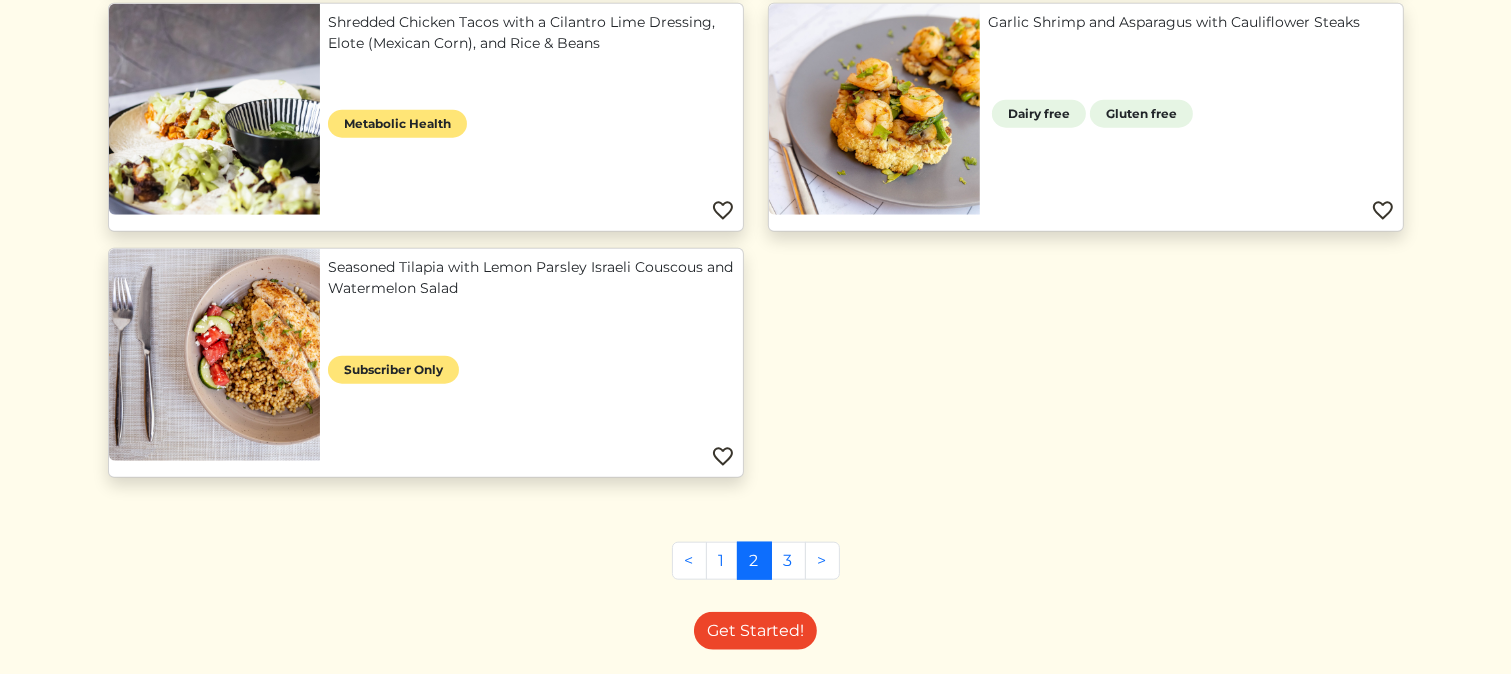 scroll, scrollTop: 2045, scrollLeft: 0, axis: vertical 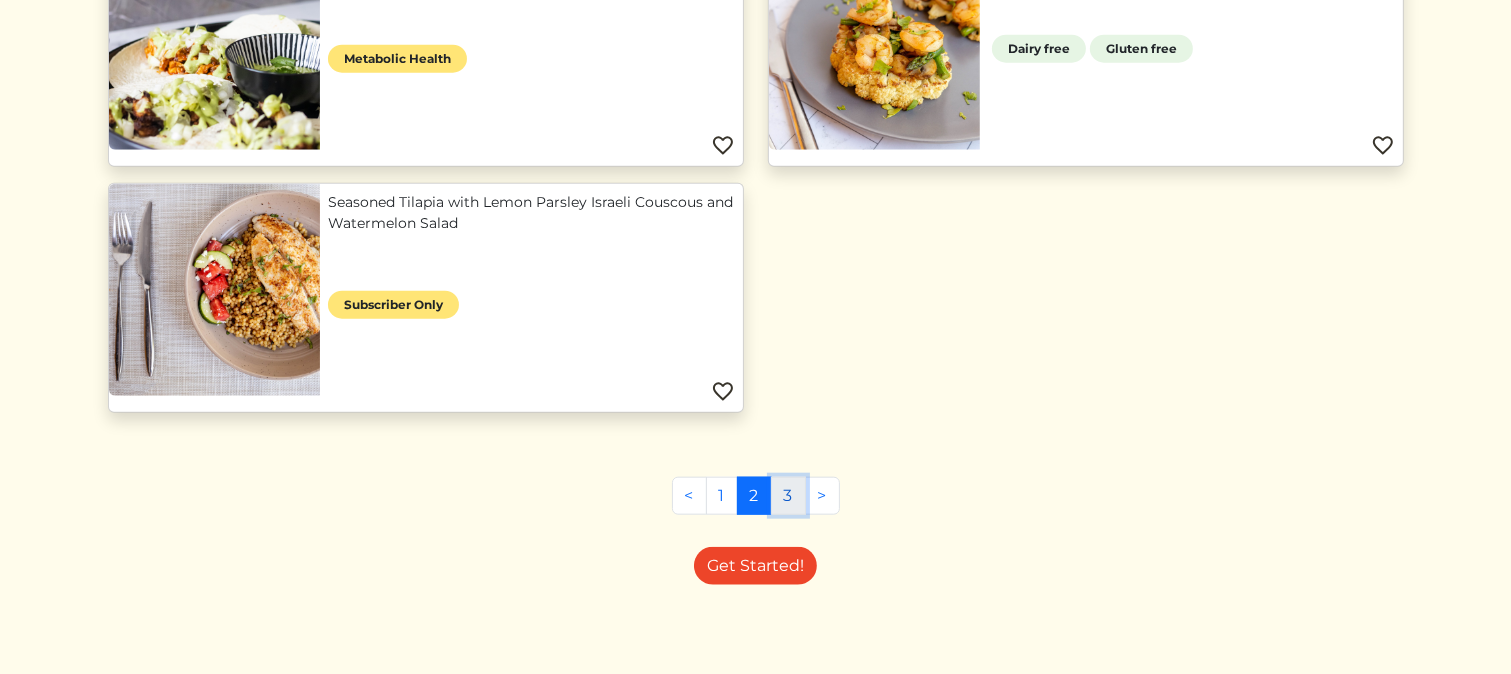click on "3" at bounding box center (788, 496) 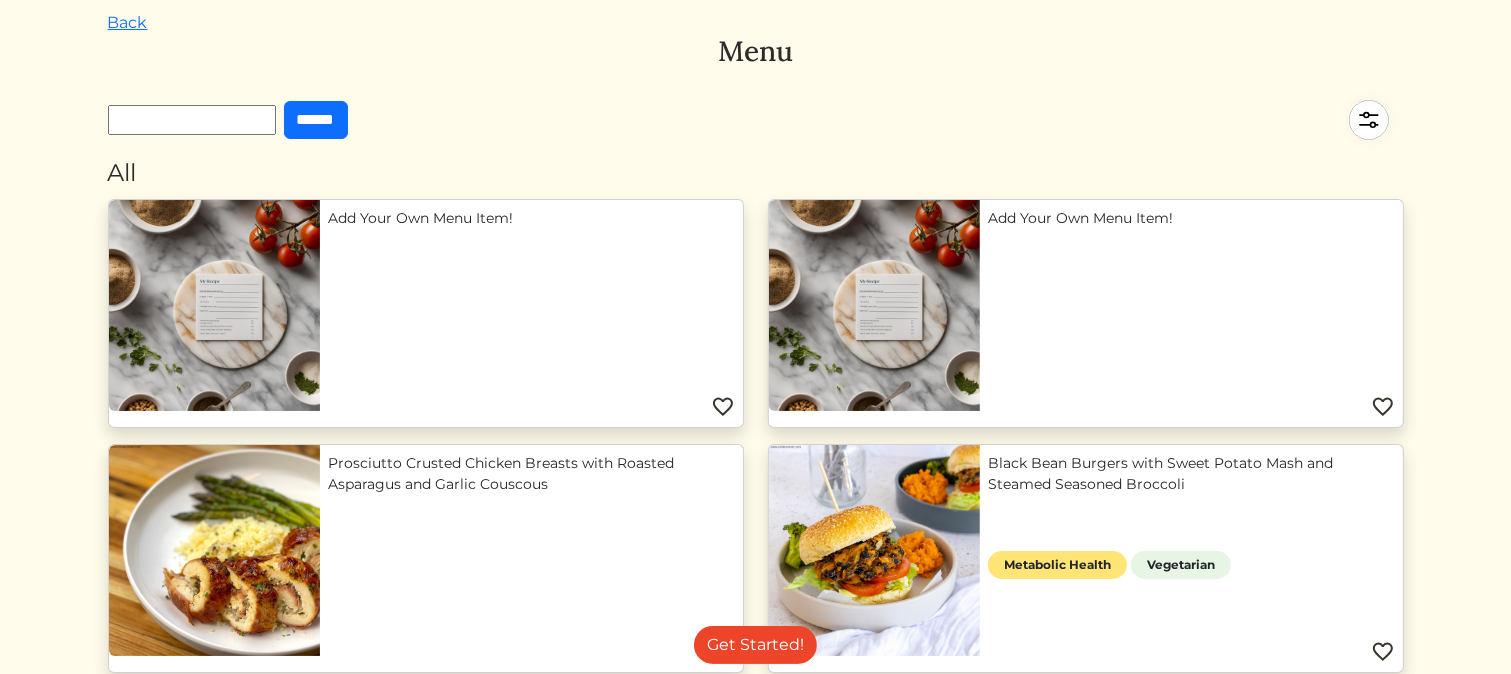 scroll, scrollTop: 0, scrollLeft: 0, axis: both 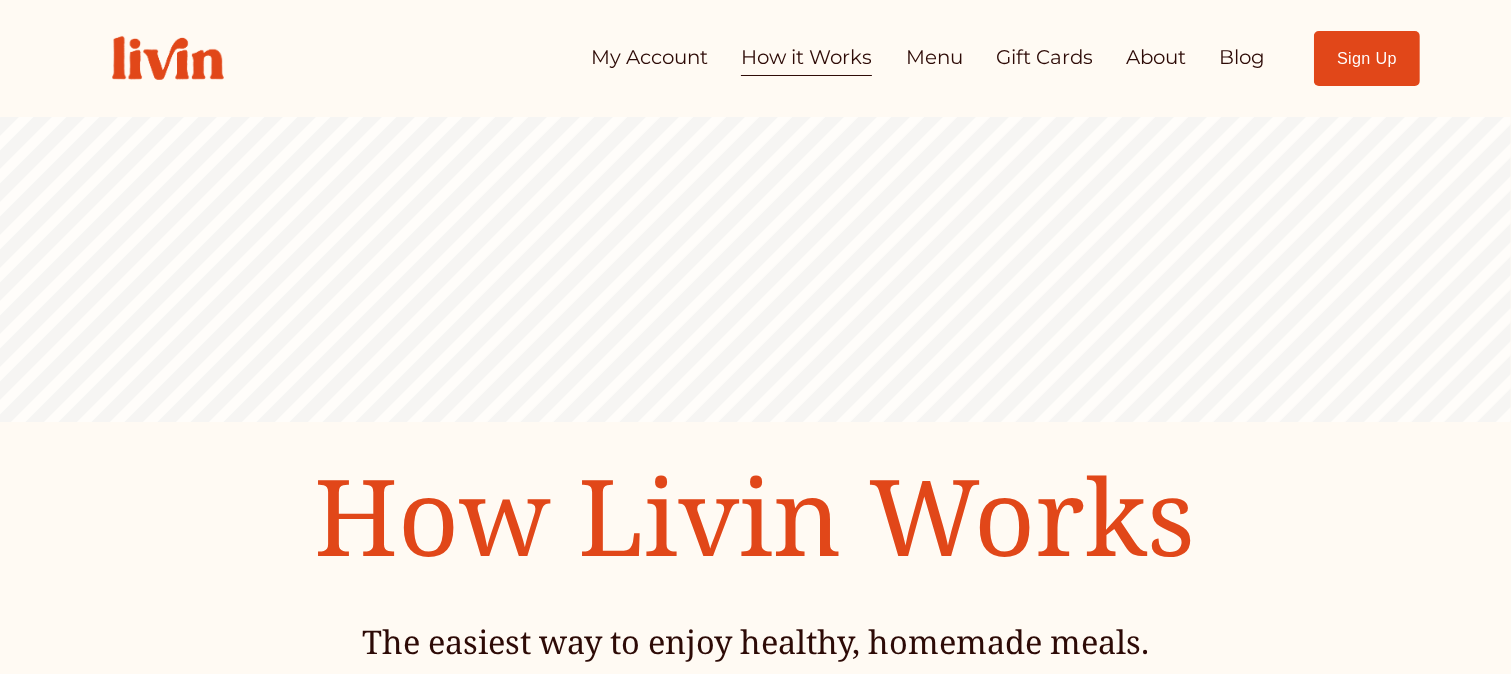 click on "Gift Cards" at bounding box center [1044, 58] 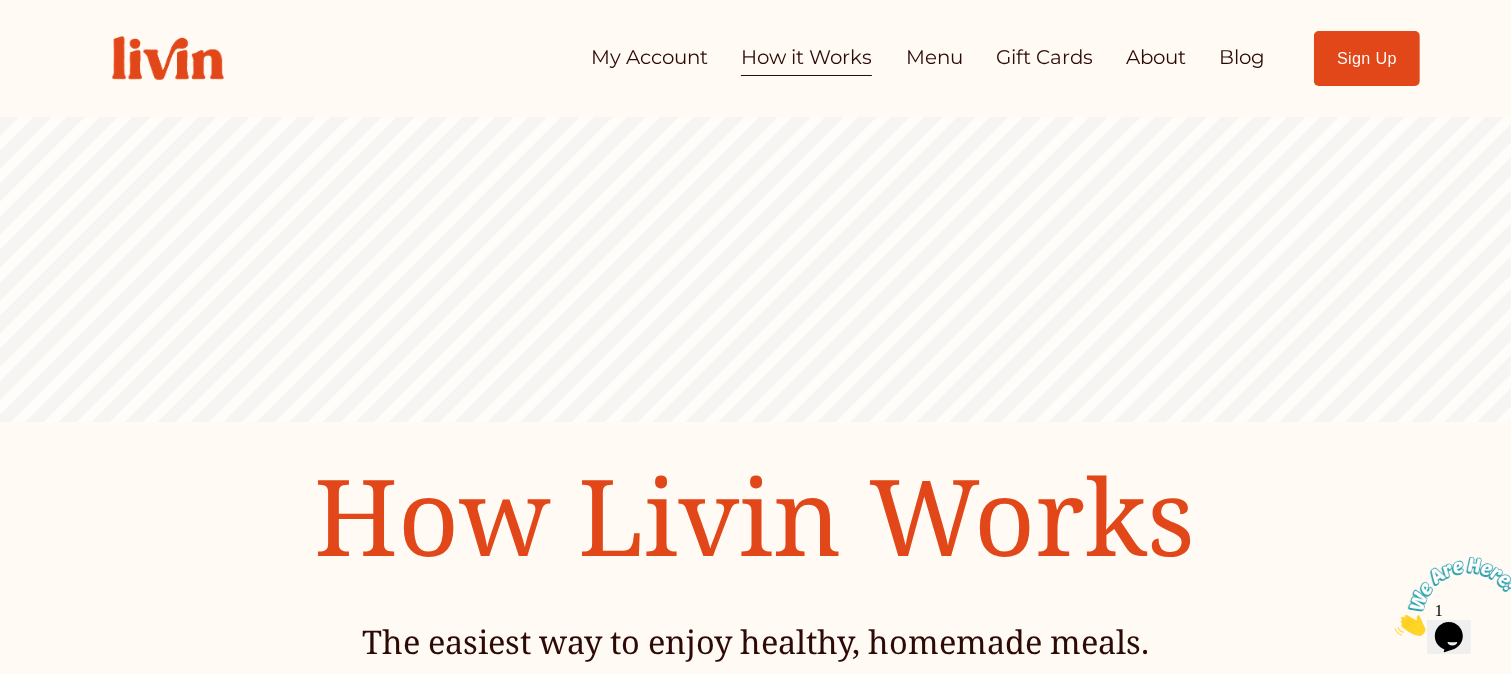 scroll, scrollTop: 0, scrollLeft: 0, axis: both 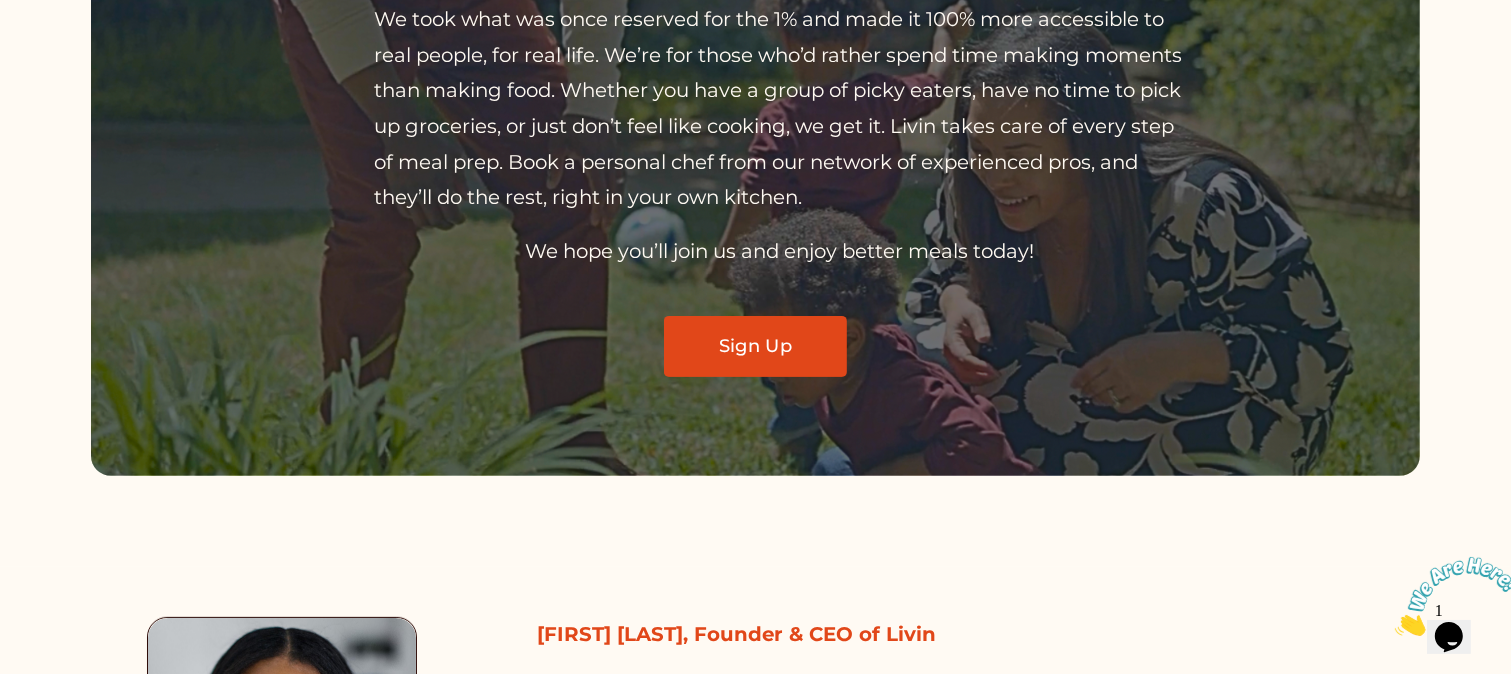 click on "Sign Up" at bounding box center [755, 346] 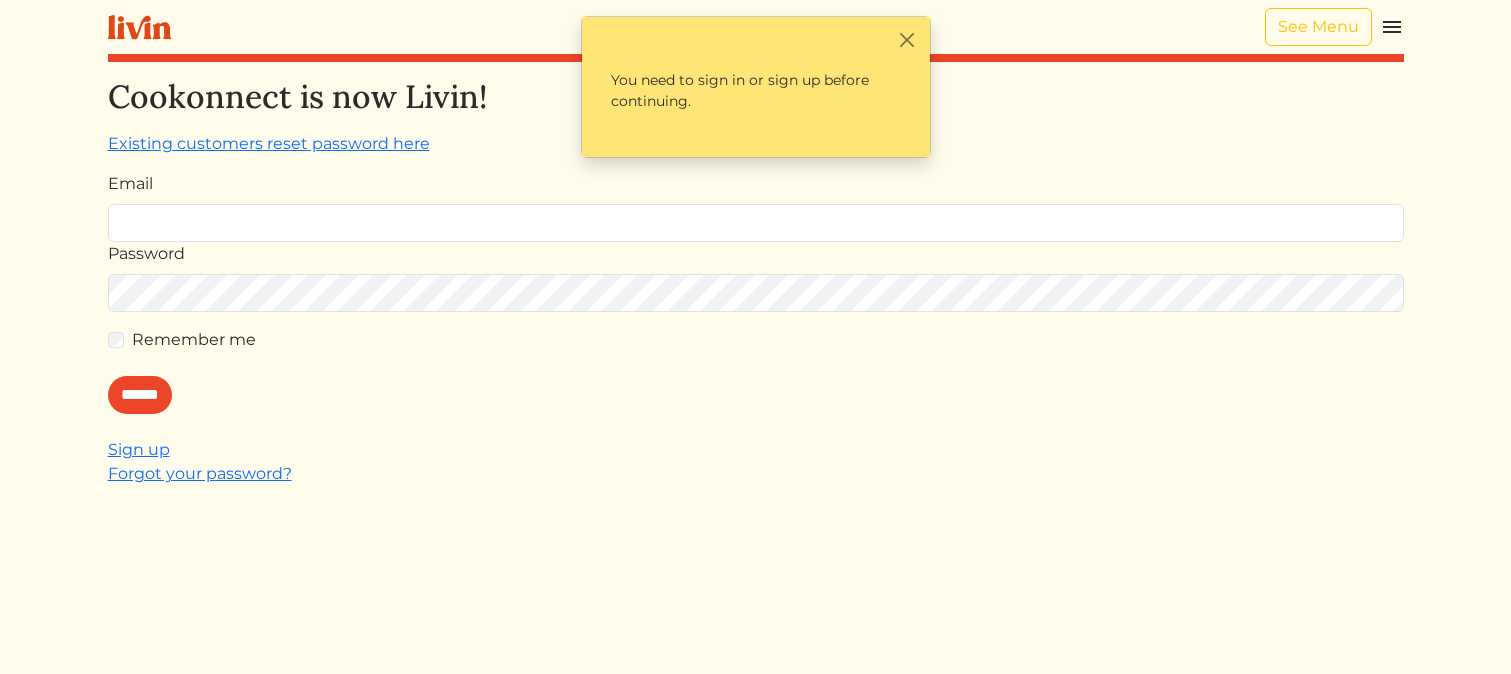 scroll, scrollTop: 0, scrollLeft: 0, axis: both 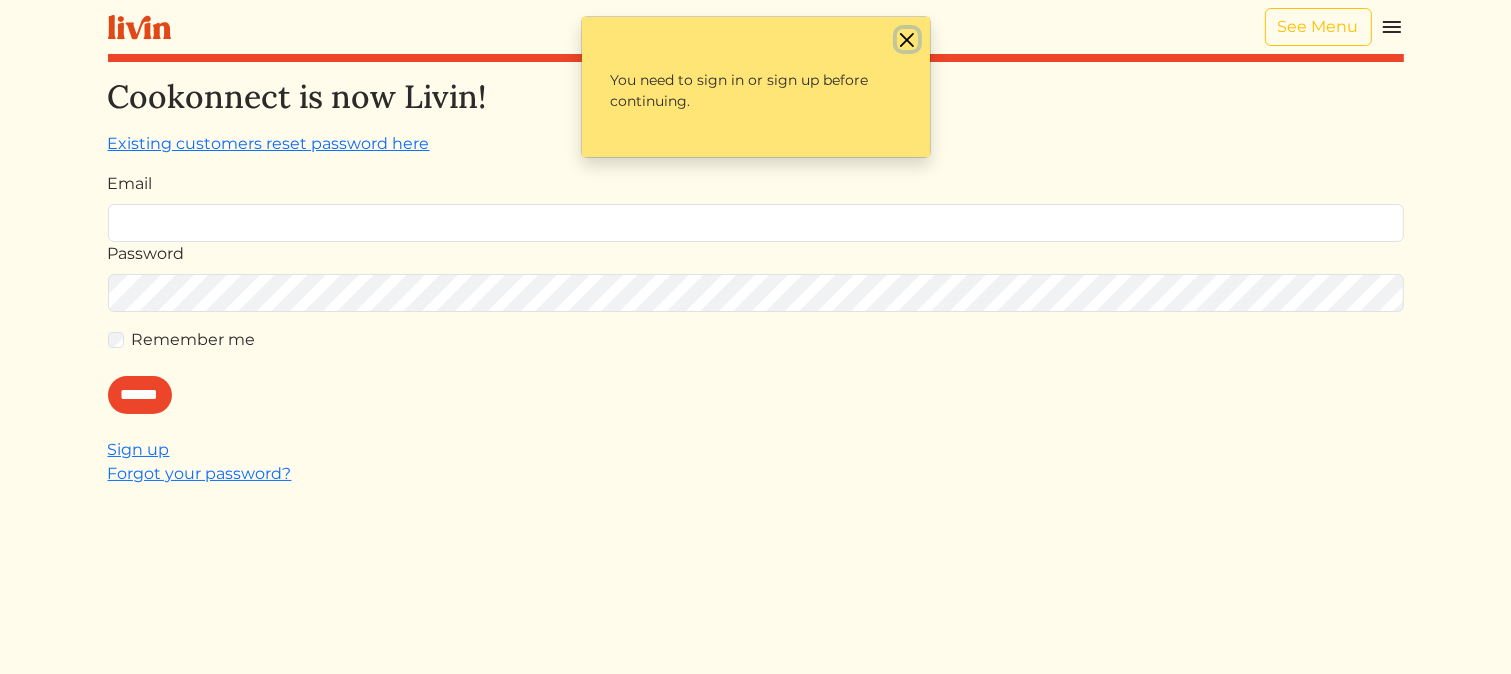 click at bounding box center (907, 39) 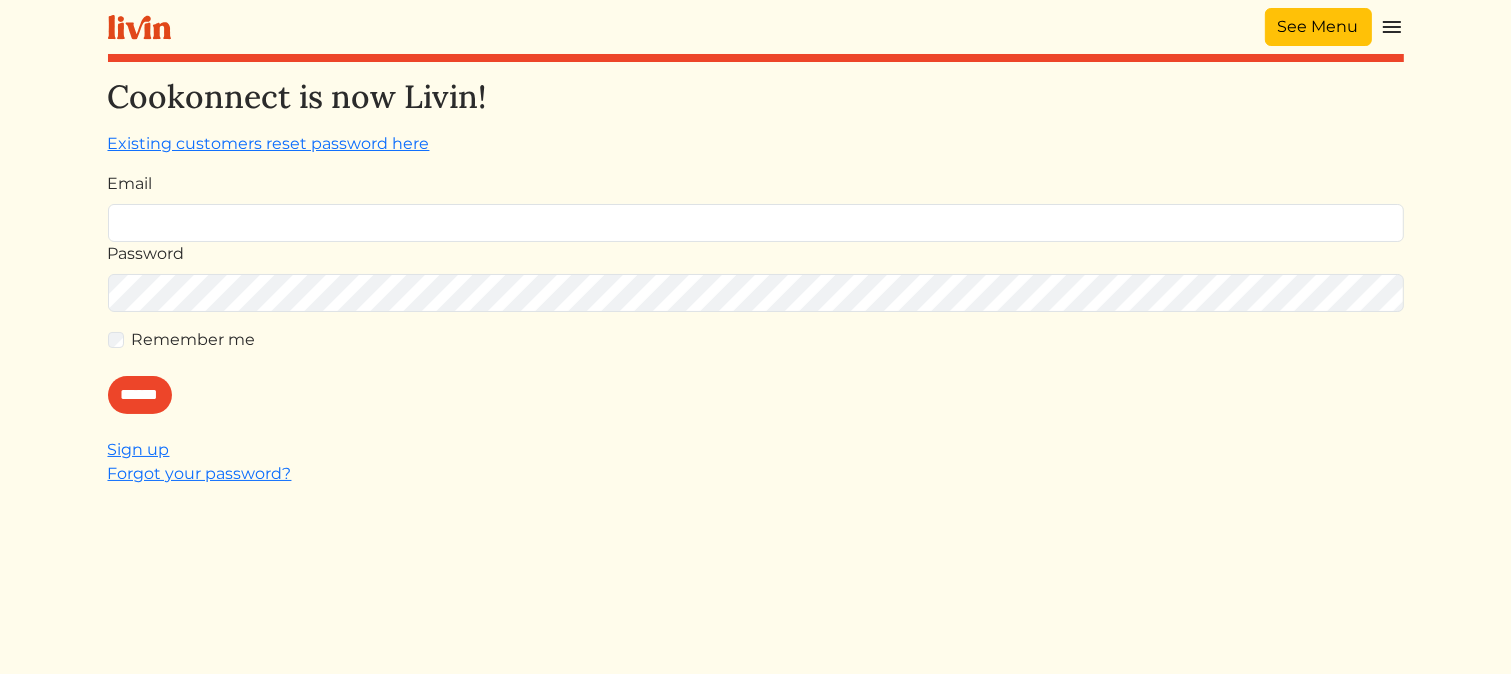 click on "See Menu" at bounding box center [1318, 27] 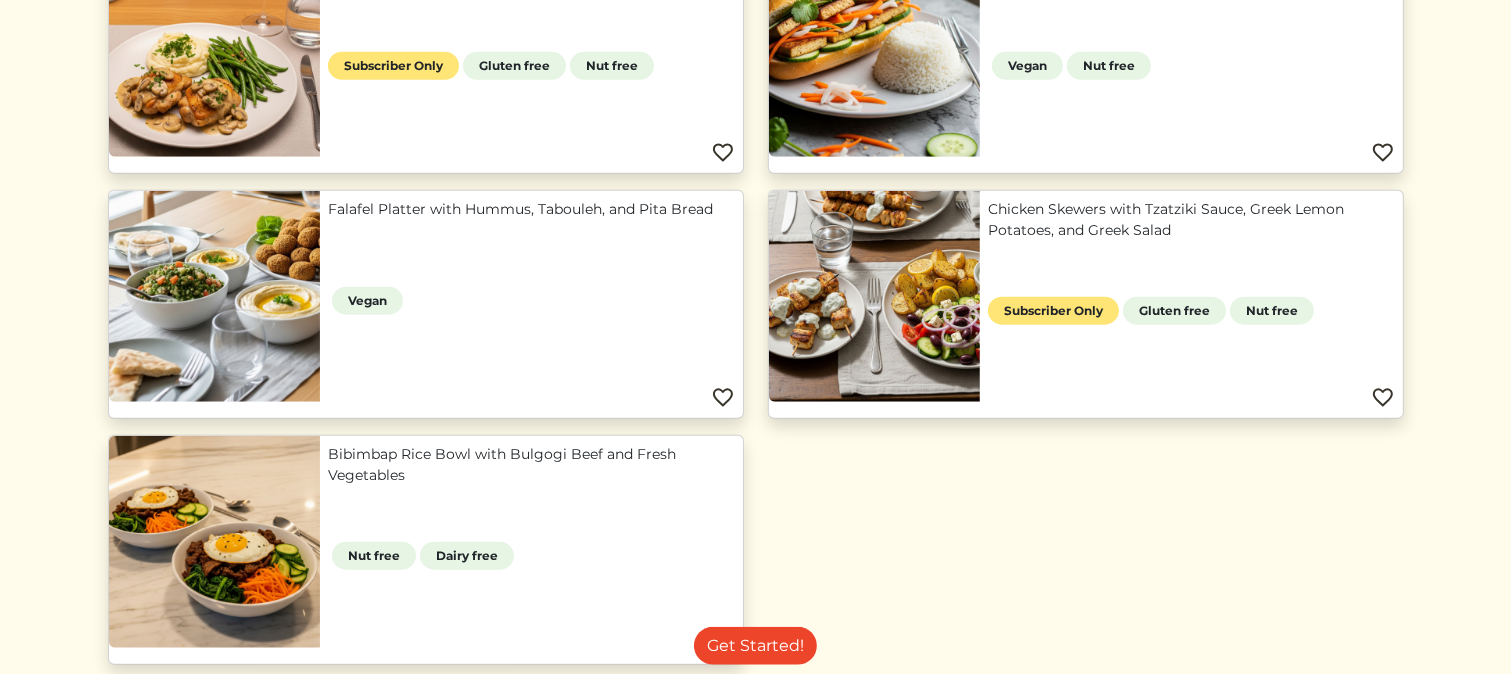 scroll, scrollTop: 1900, scrollLeft: 0, axis: vertical 